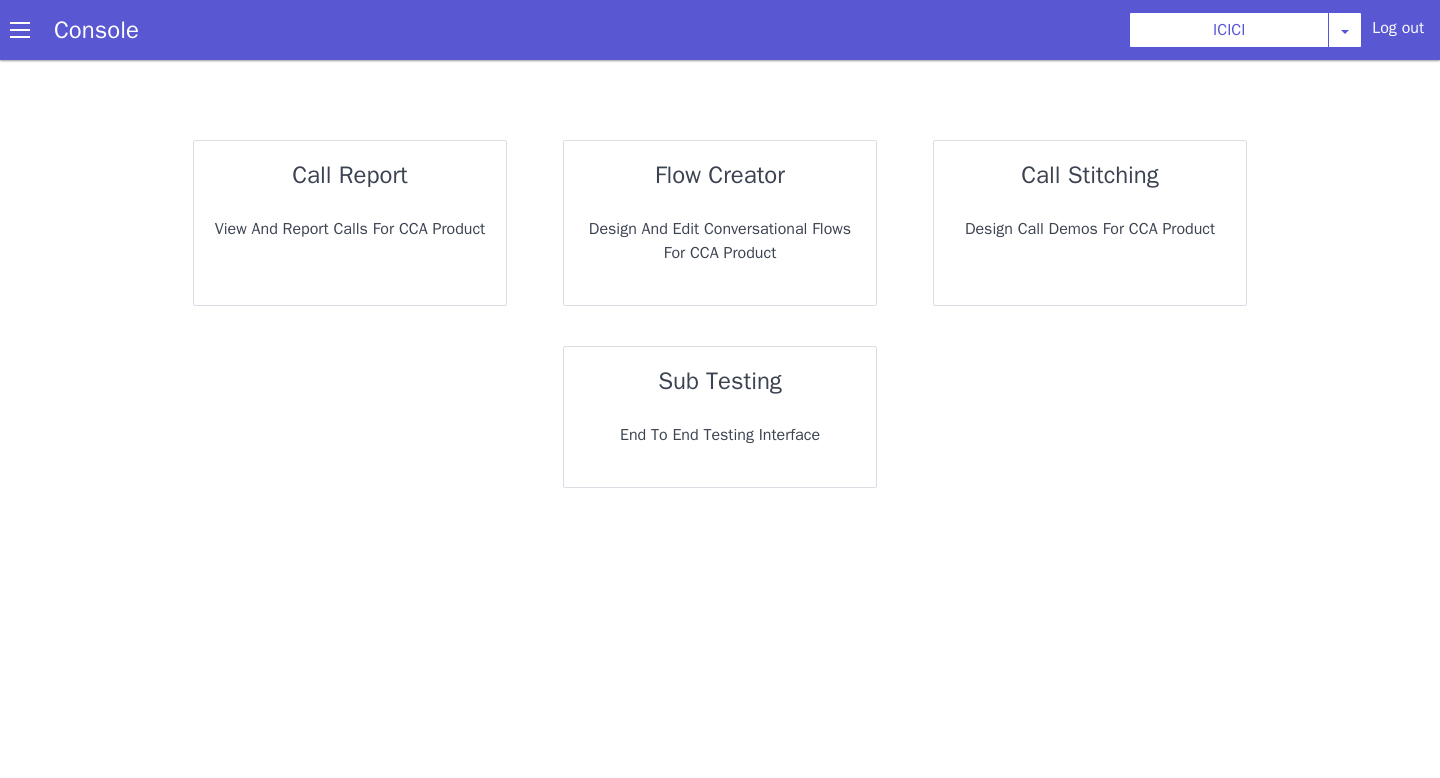 scroll, scrollTop: 0, scrollLeft: 0, axis: both 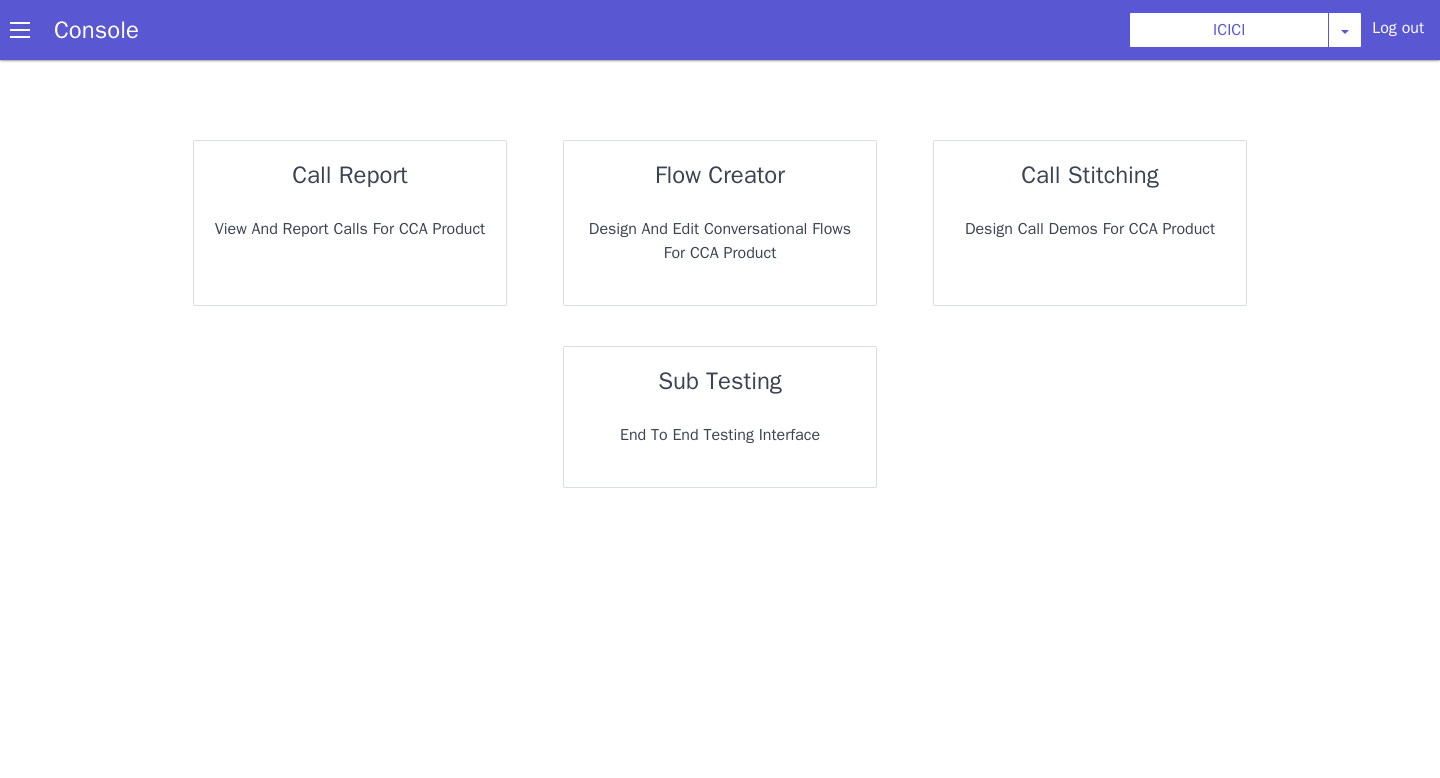 click on "sub testing" at bounding box center [720, 381] 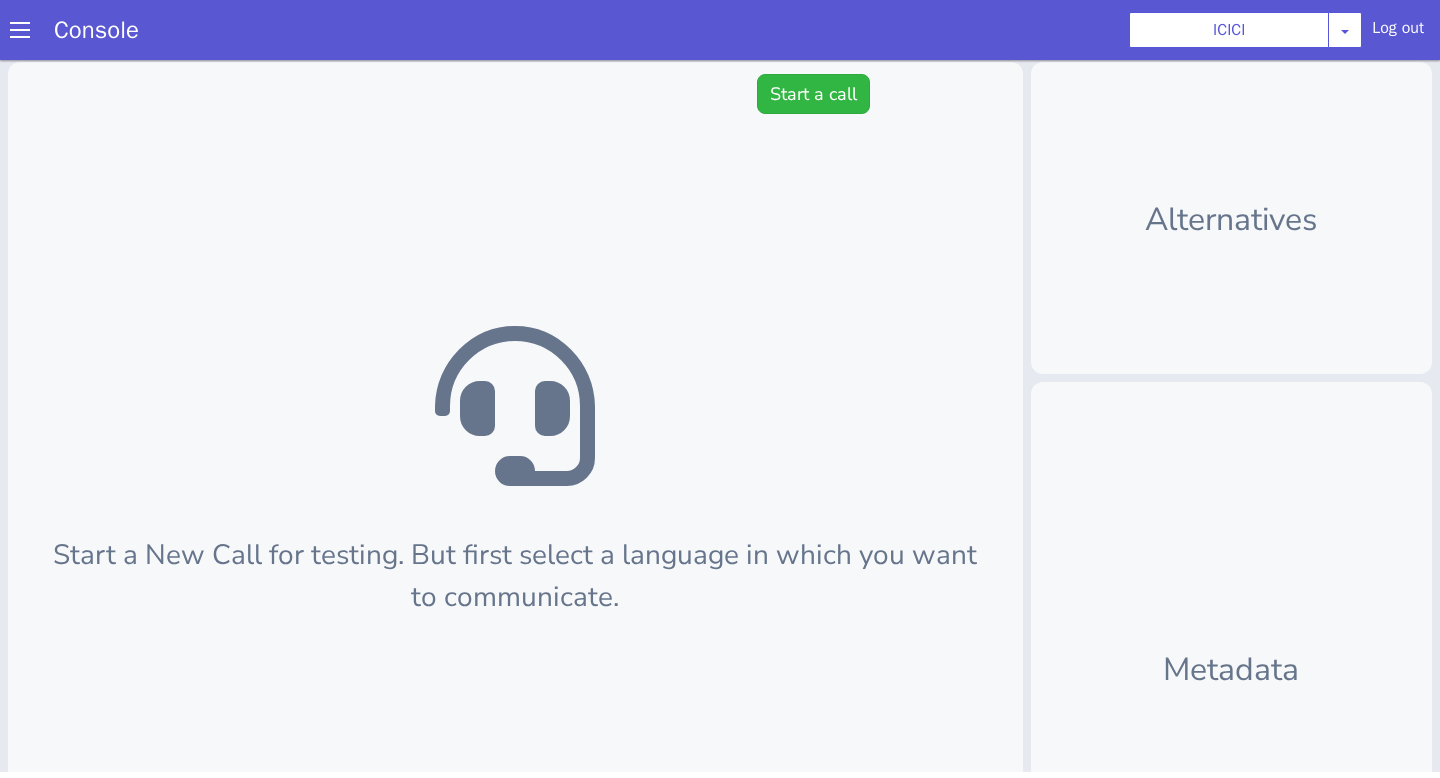 scroll, scrollTop: 0, scrollLeft: 0, axis: both 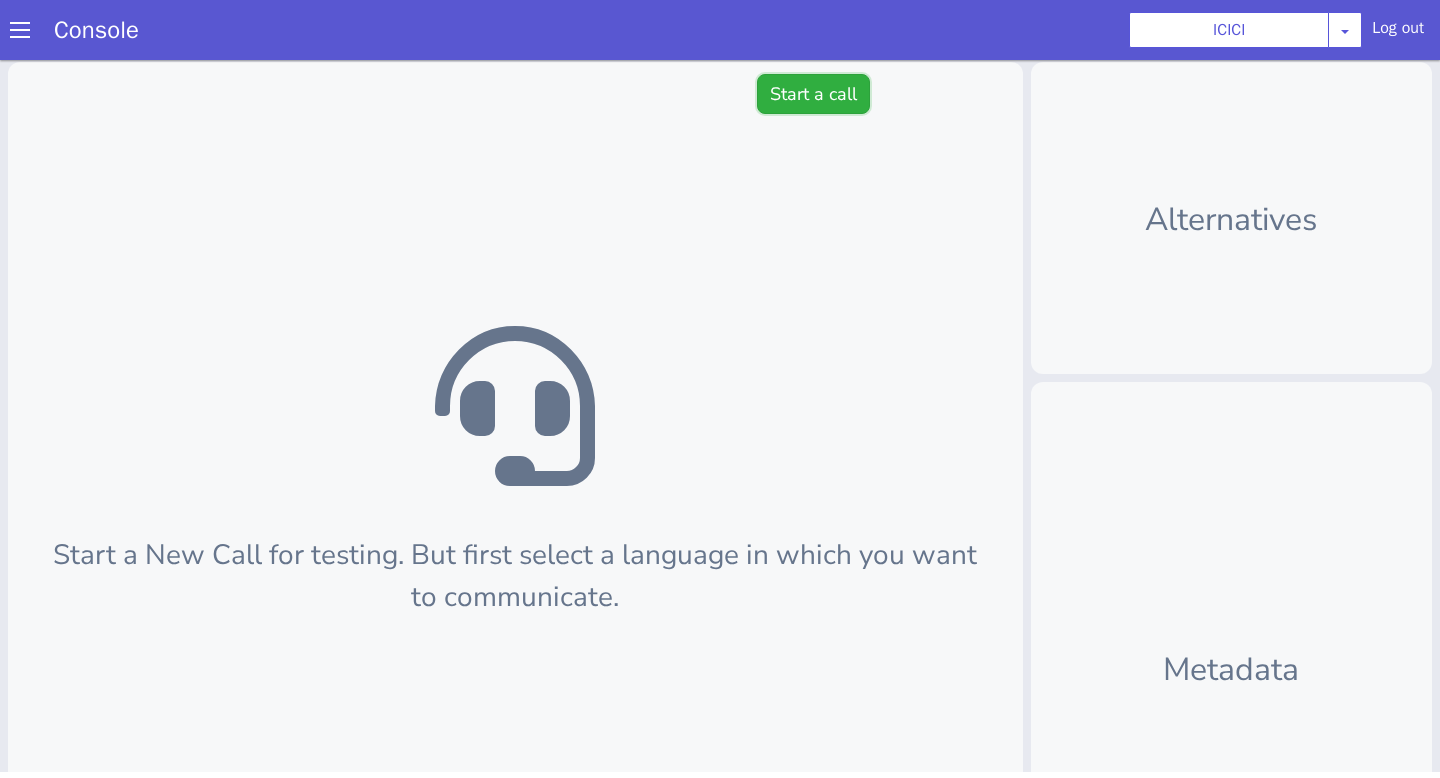 click on "Start a call" at bounding box center [958, -121] 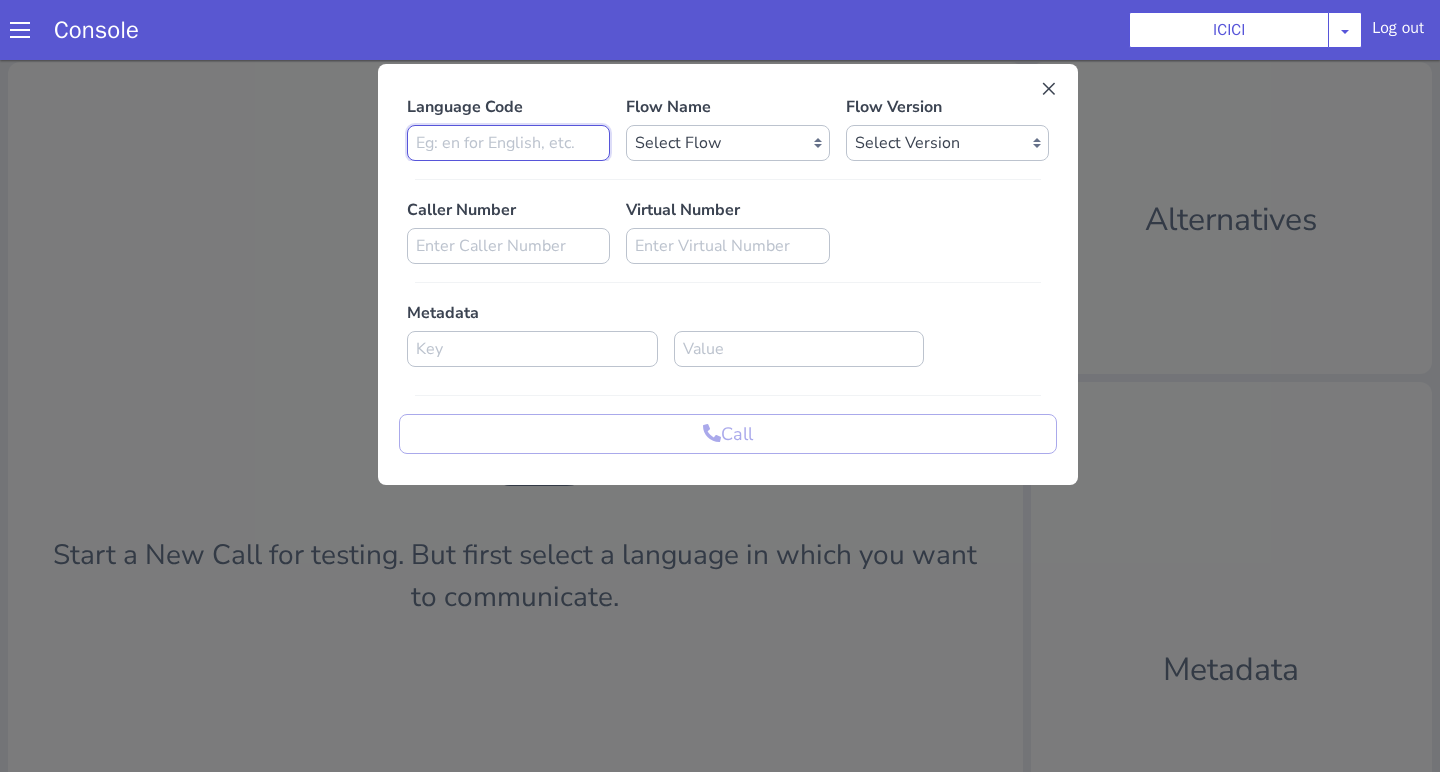 click at bounding box center (653, -72) 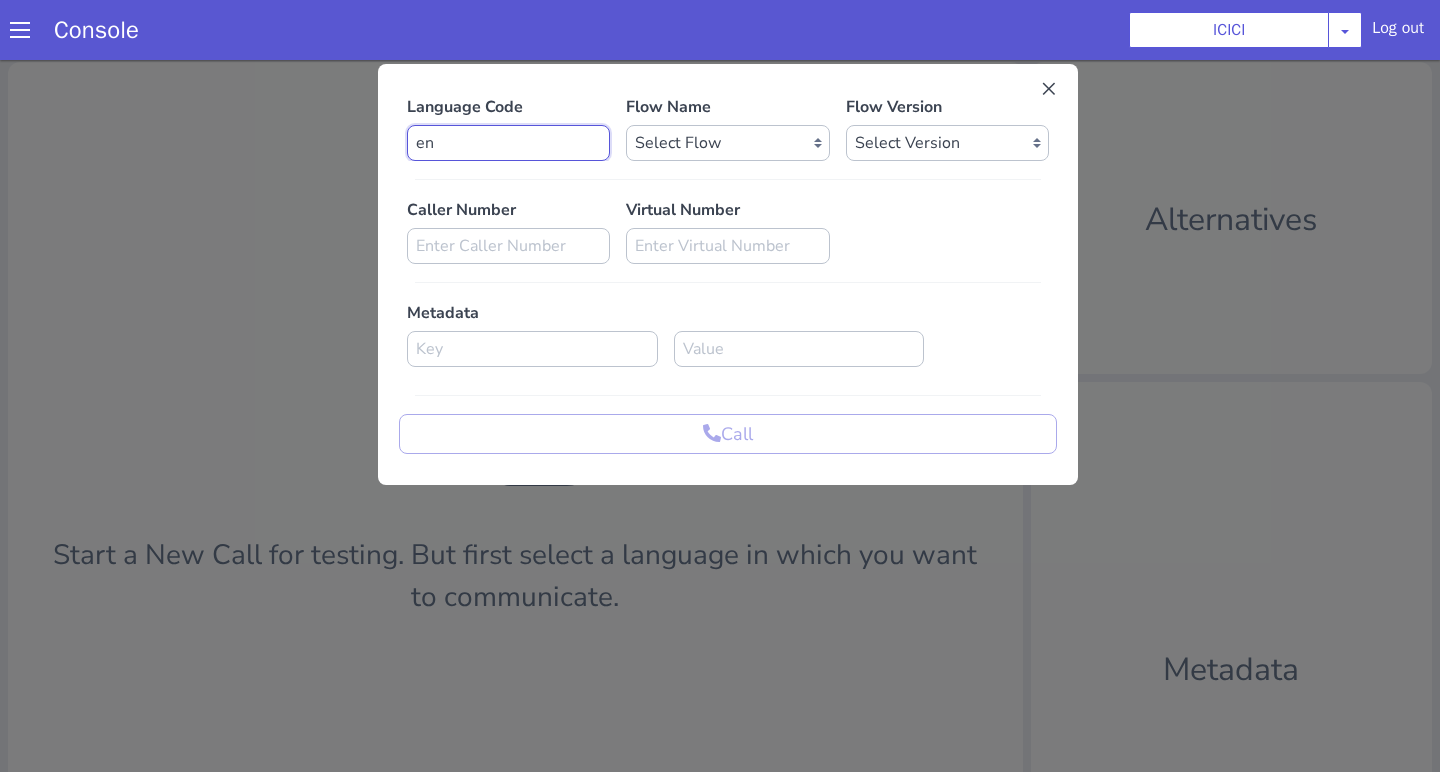 type on "en" 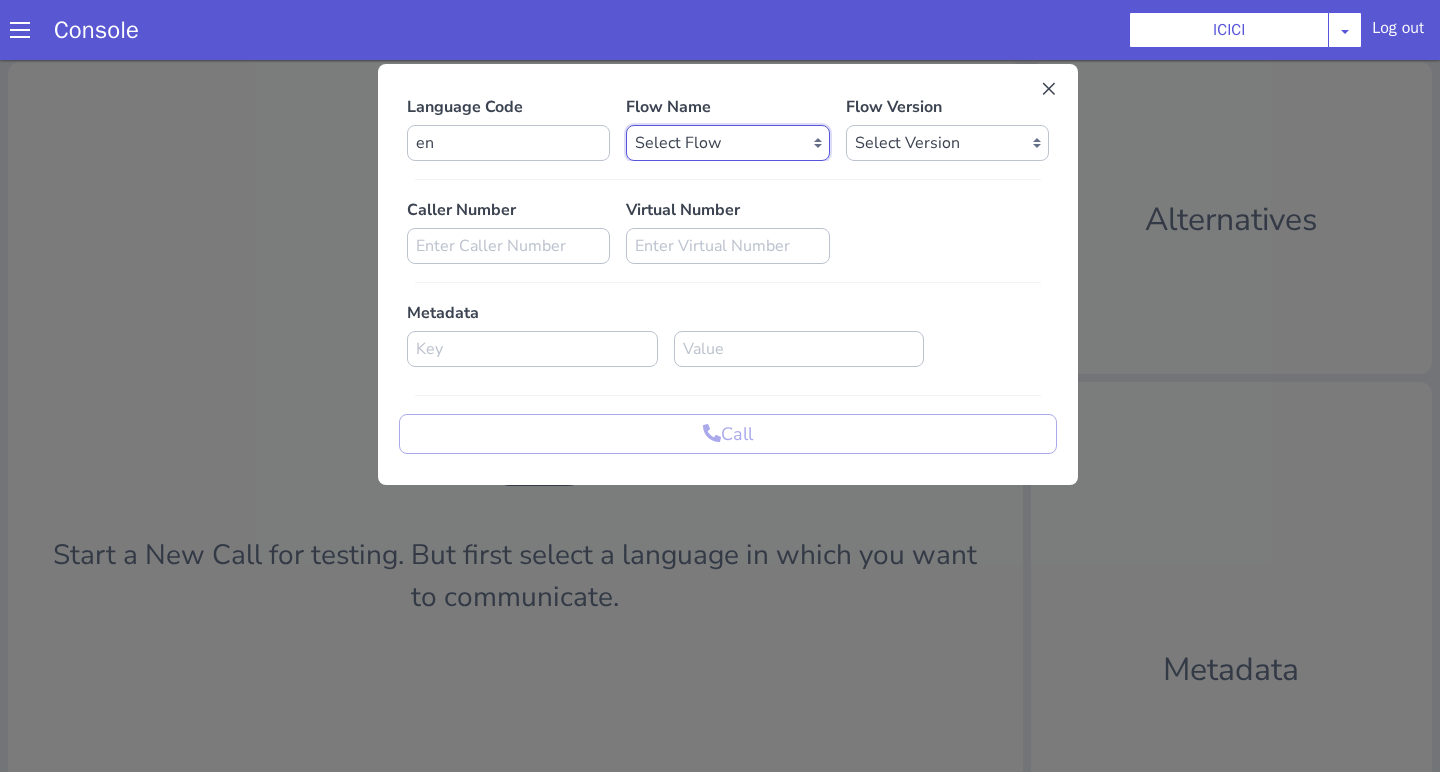 click on "Select Flow sachin_testing icici_test_import_1 icici_test icici_dummy infra_test ICICI_2 inter_digit_dtmf_wait_test icici ICICI_2.1 icici_incident_reporting Dummy_testcase icici_impostor_test icici_dtmf_patience_test DTMF_patience_test_bot icici_bot_2.0 (dropped) icici_cdbc_modification icici_migration phase_5 icici_lic_ipo icici_temp icici_outbound icici_poc_sip_trunking icici_prod_sync_temp icici_CC_limit_enhancement icici_farmer_bot icici_farmer_bot_hindi icici_hi icici_dialogy" at bounding box center (736, 123) 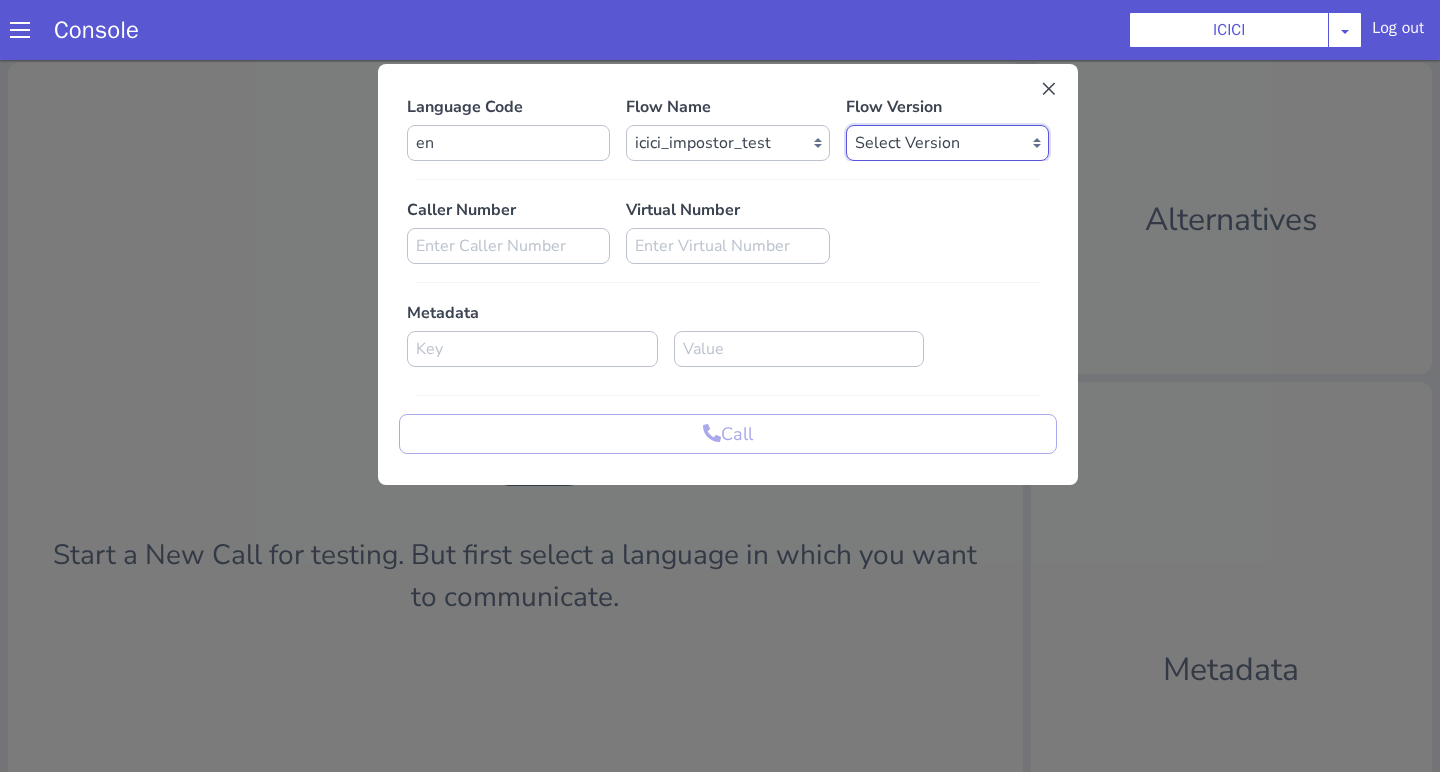 click on "Select Version 0.0.43 0.0.42 0.0.41 0.0.40 0.0.39 0.0.38 0.0.37 0.0.36 0.0.35 0.0.34 0.0.33 0.0.32 0.0.31 0.0.30 0.0.29 0.0.28 0.0.27 0.0.26 0.0.25 0.0.24 0.0.23 0.0.22 0.0.21 0.0.20 0.0.19 0.0.18 0.0.17 0.0.16 0.0.15 0.0.14 0.0.13 0.0.12 0.0.11 0.0.10 0.0.9 0.0.8 0.0.7 0.0.6 0.0.5 0.0.4 0.0.3 0.0.2 0.0.1" at bounding box center (1092, -72) 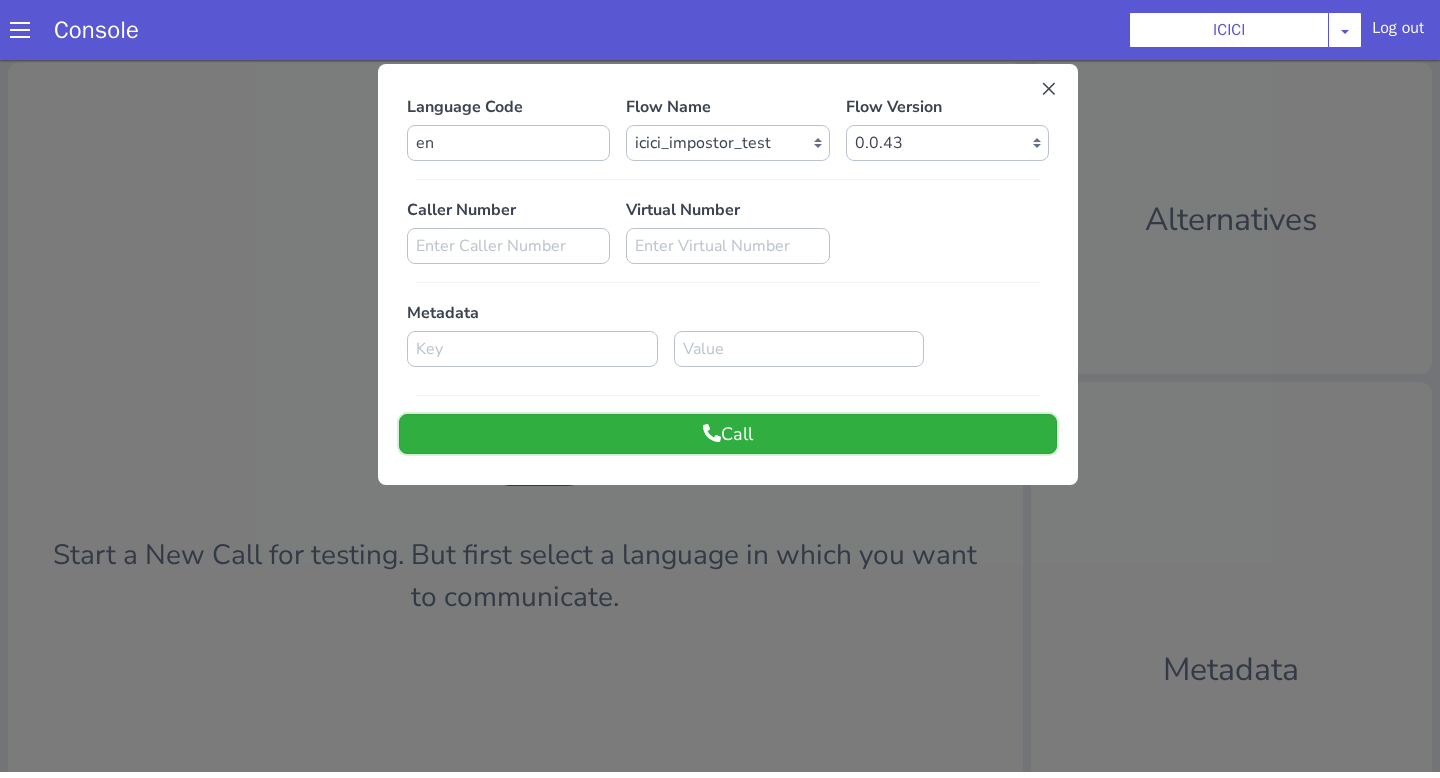 click on "Call" at bounding box center [1023, 95] 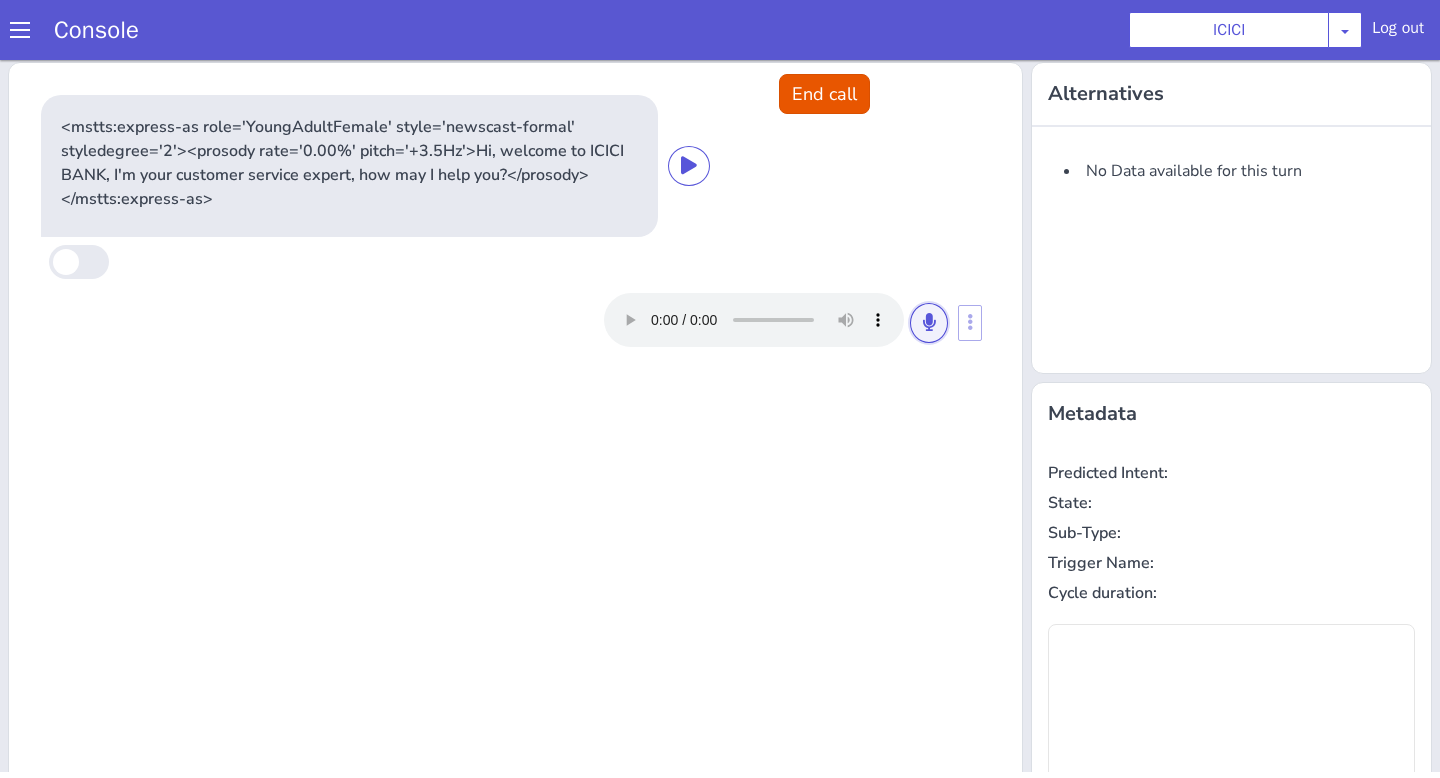 click at bounding box center [1038, 148] 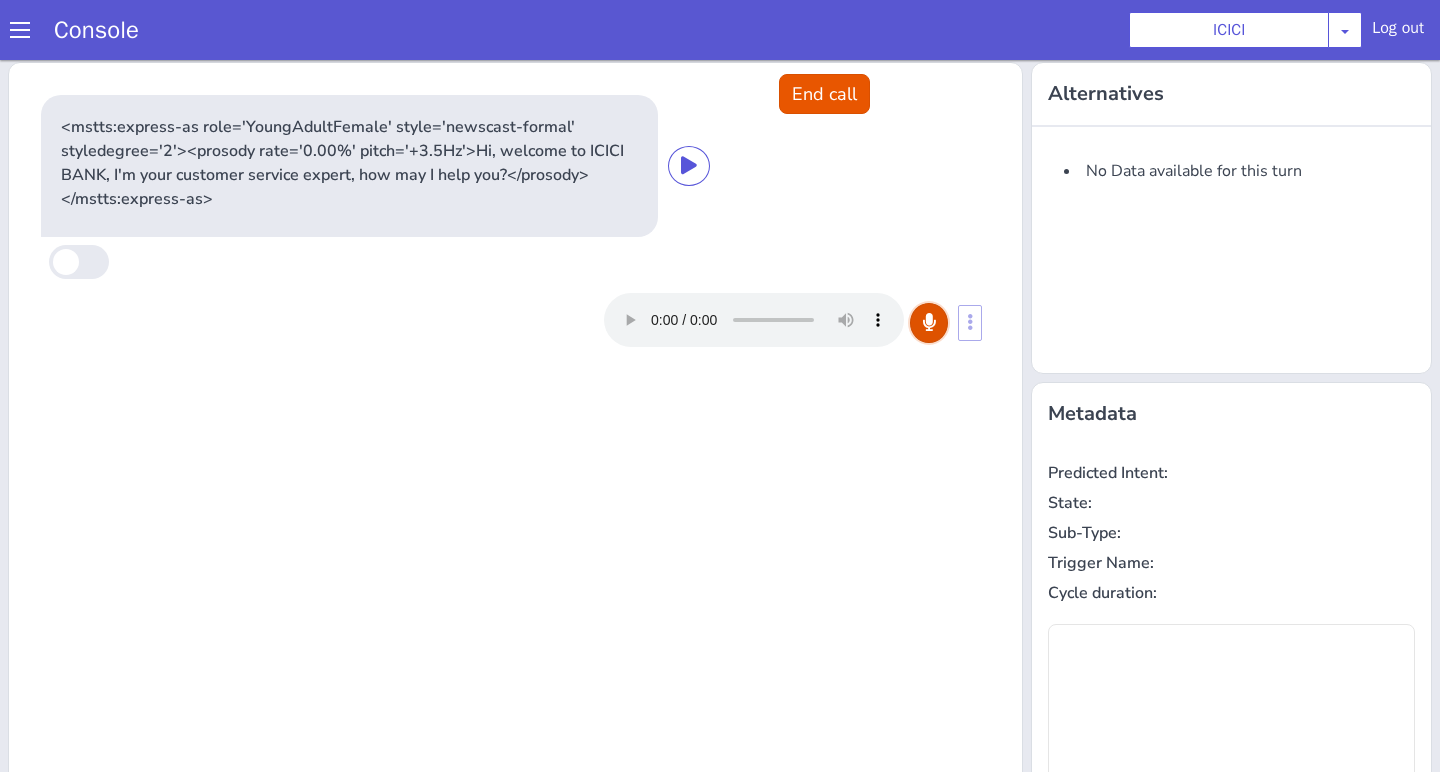 click at bounding box center (1116, 67) 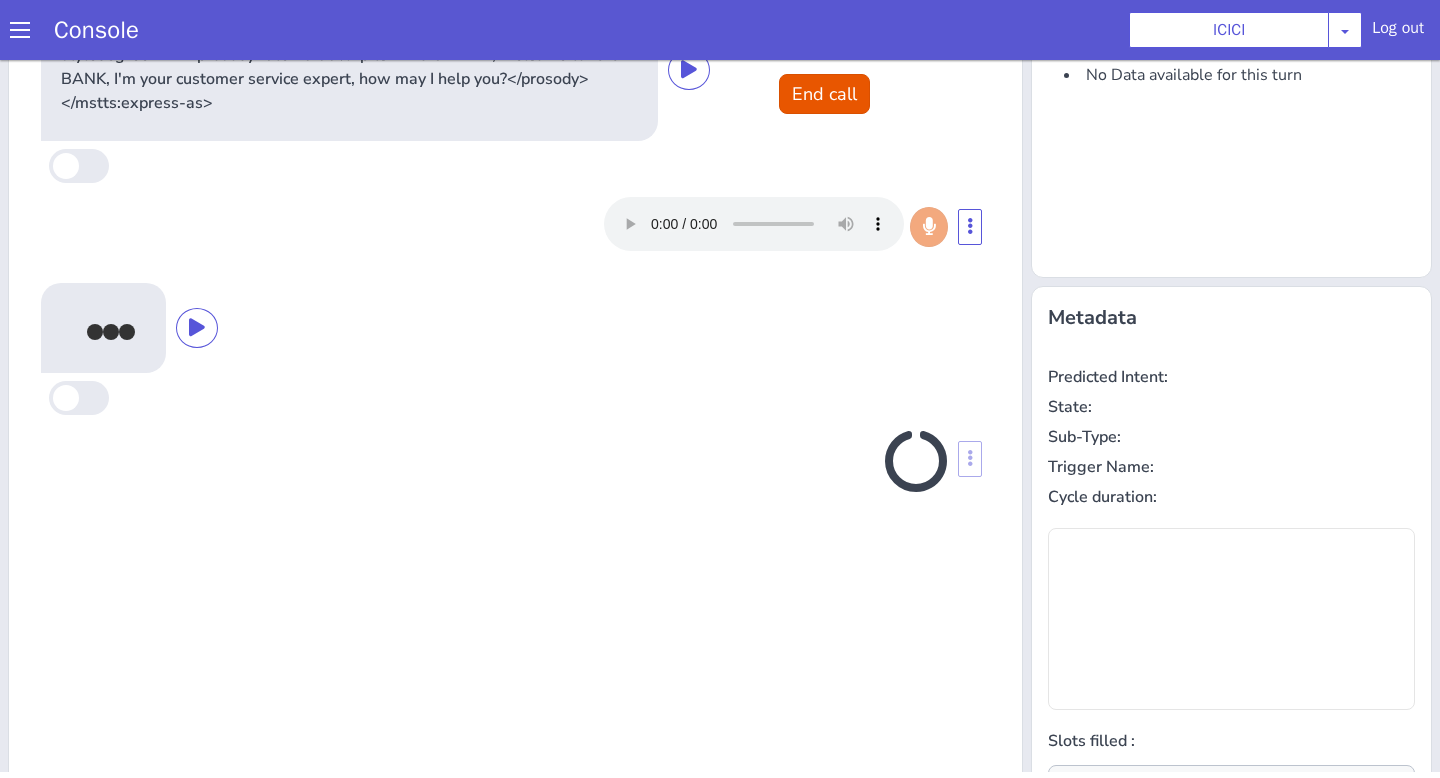 scroll, scrollTop: 72, scrollLeft: 0, axis: vertical 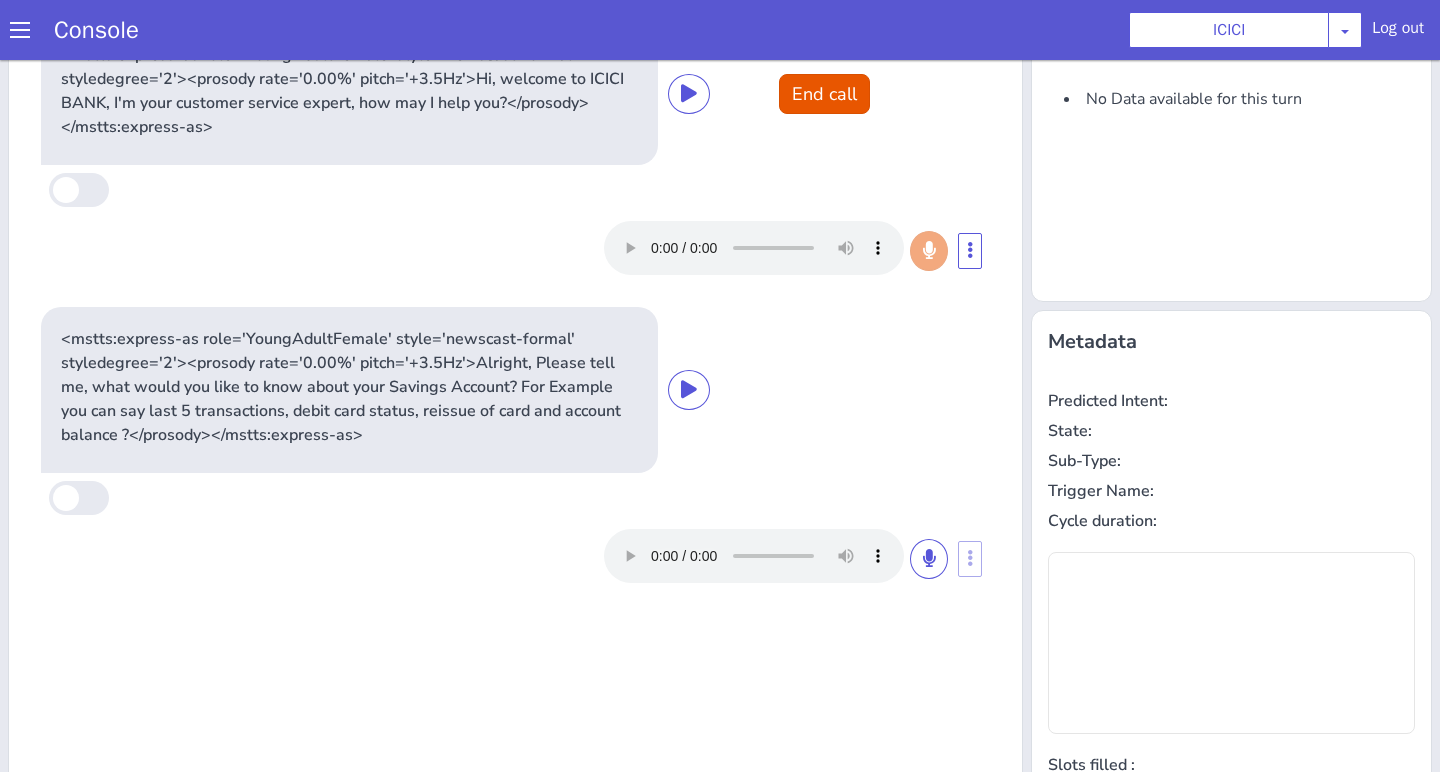 type on "product" 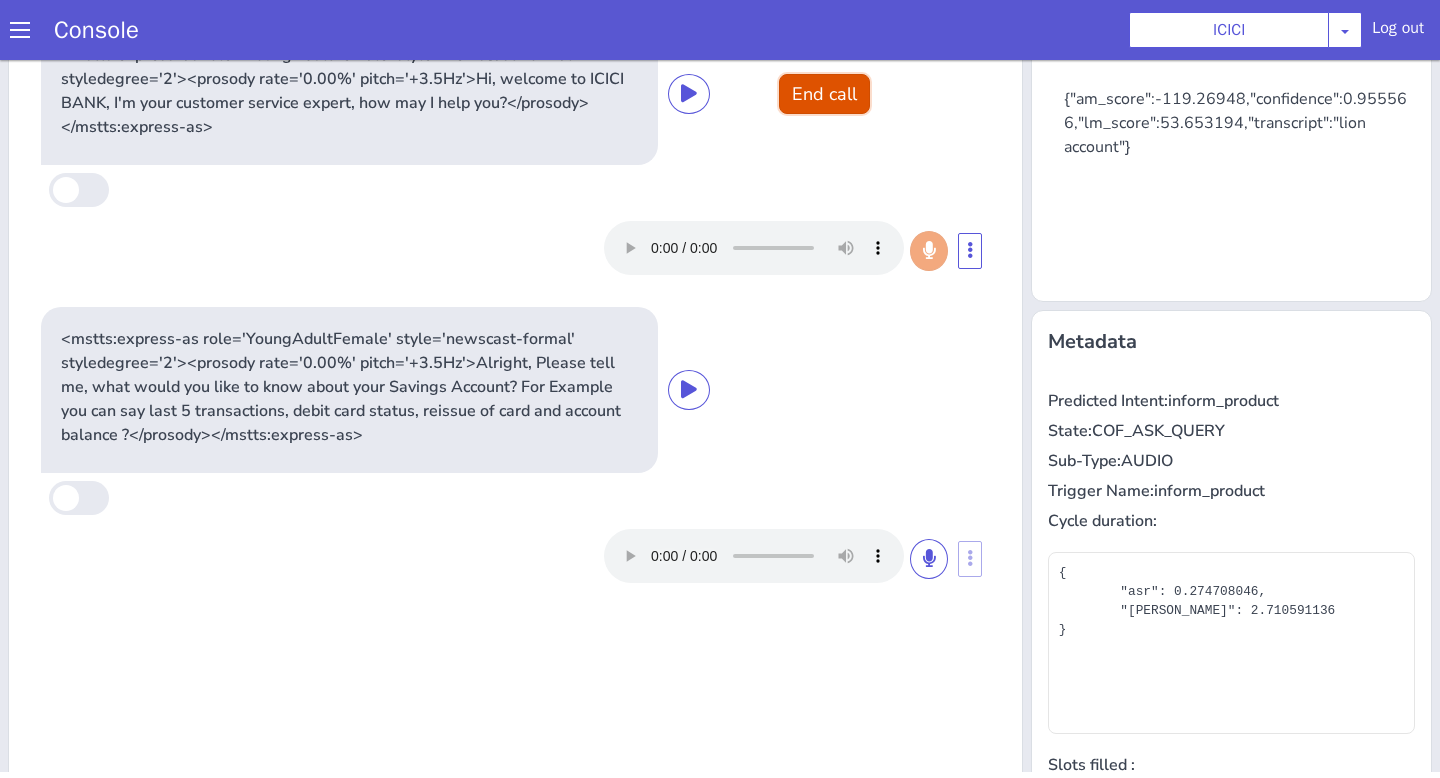 click on "End call" at bounding box center [969, -121] 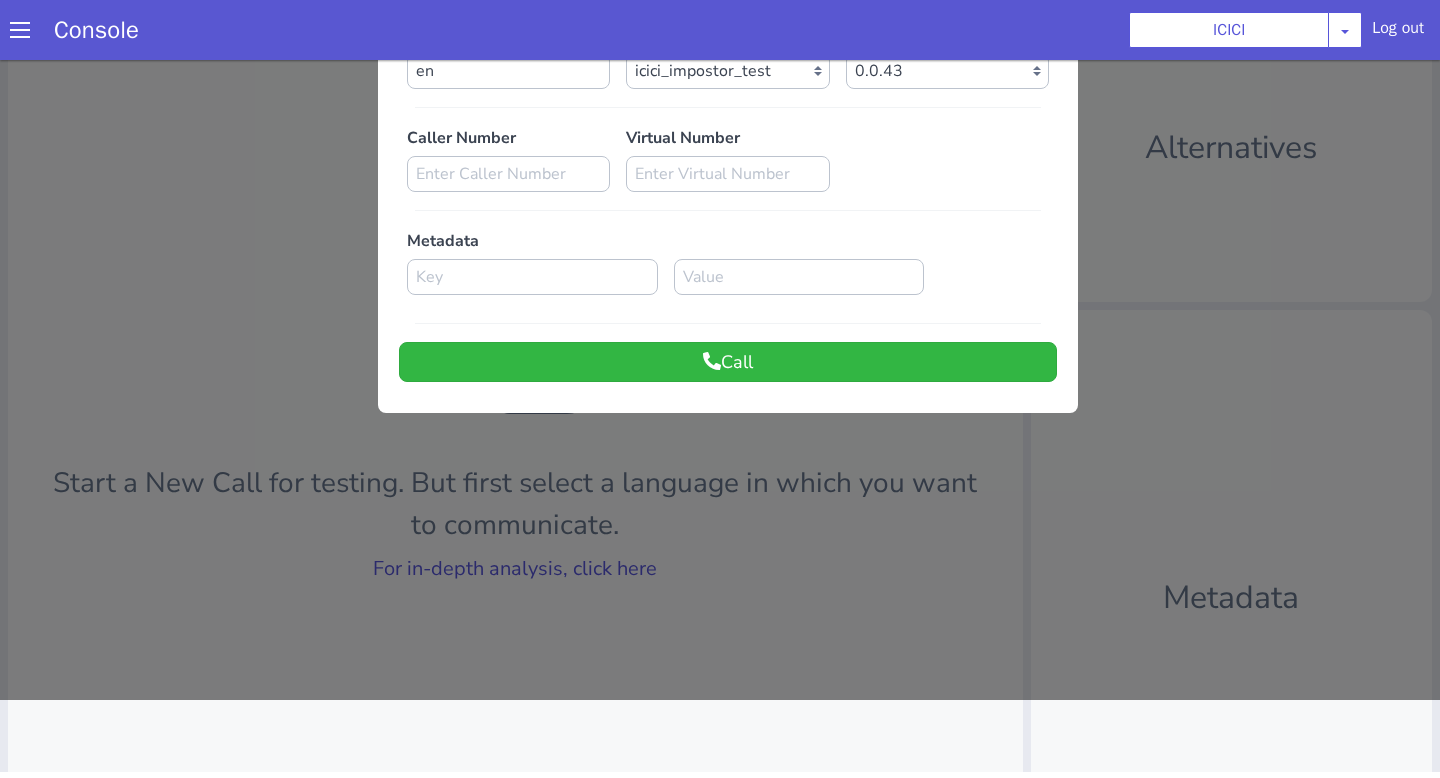 scroll, scrollTop: 0, scrollLeft: 0, axis: both 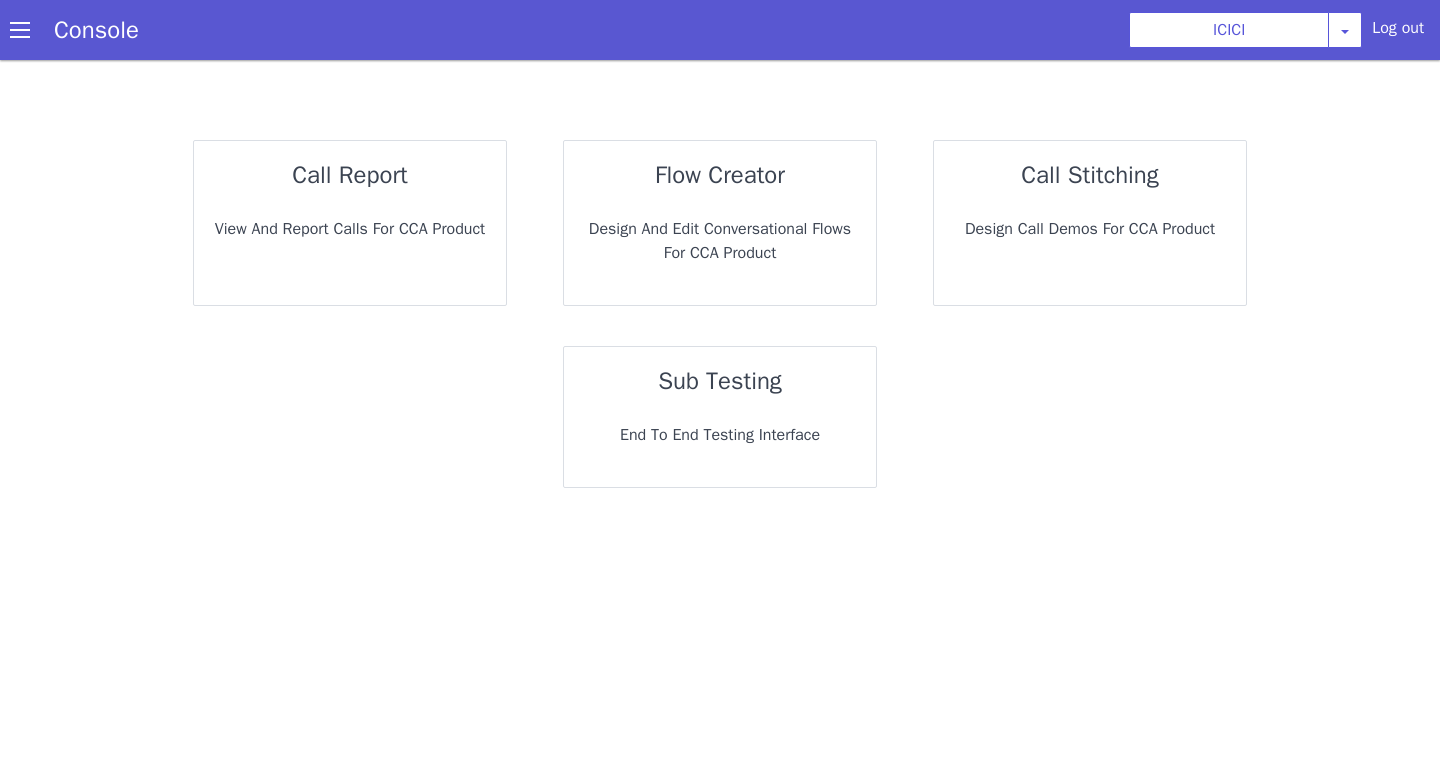 click on "sub testing" at bounding box center (720, 381) 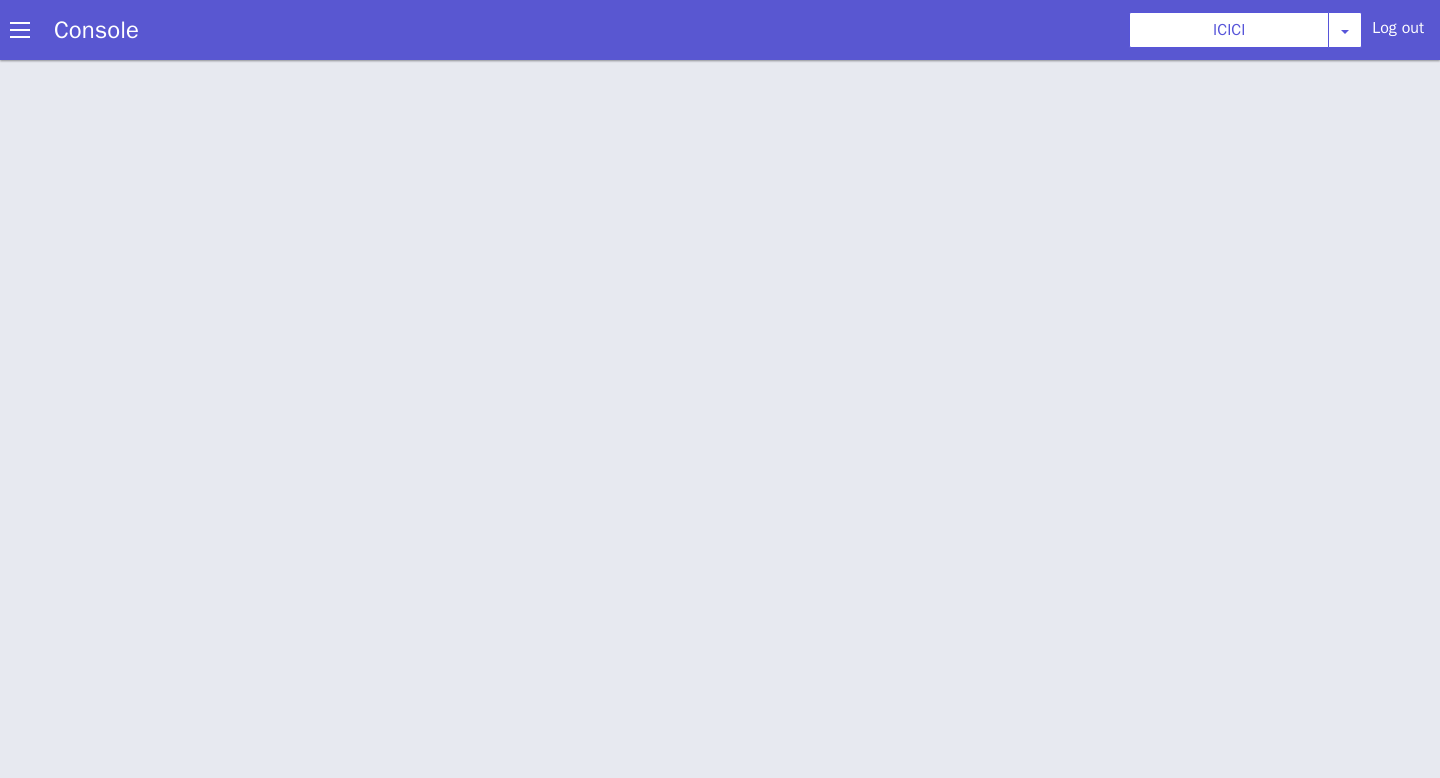 scroll, scrollTop: 6, scrollLeft: 0, axis: vertical 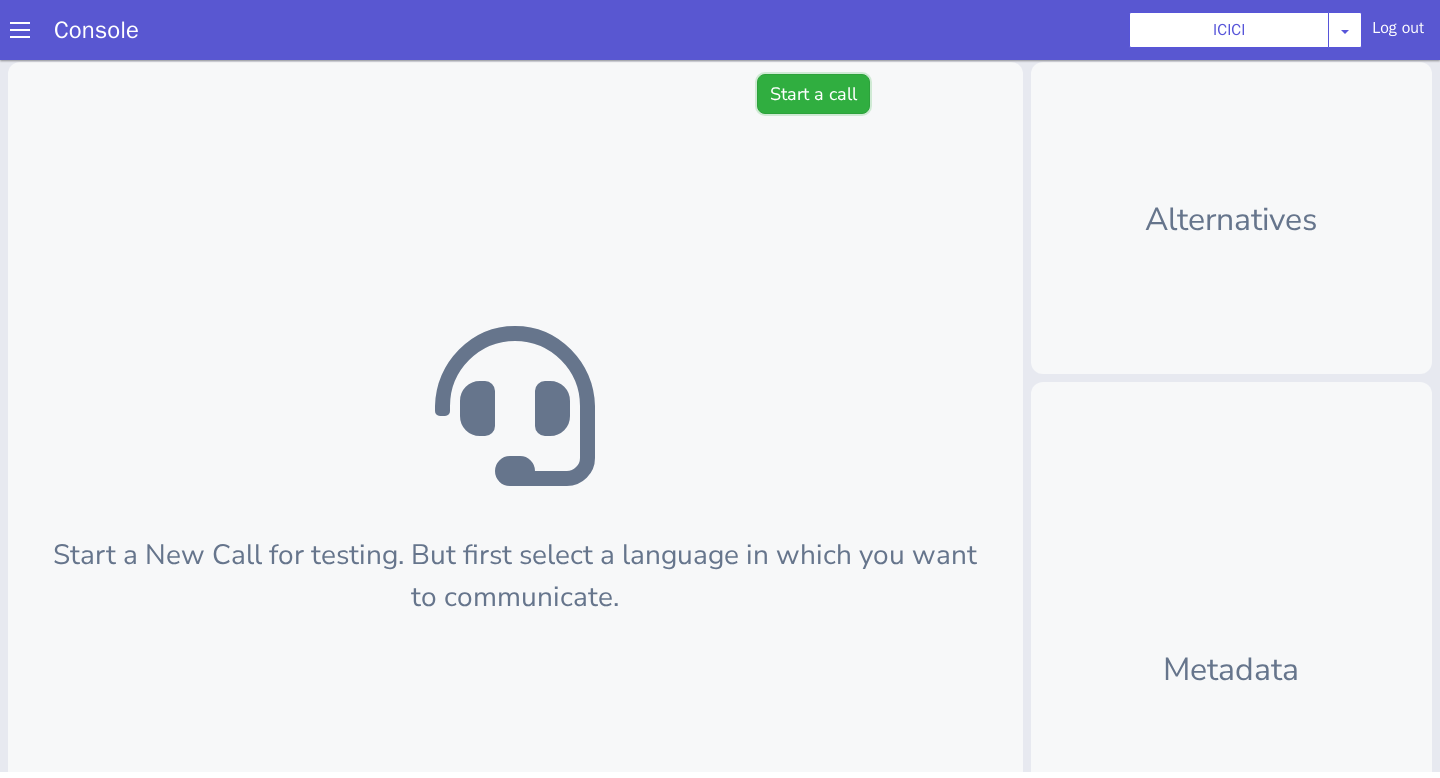 click on "Start a call" at bounding box center [813, 94] 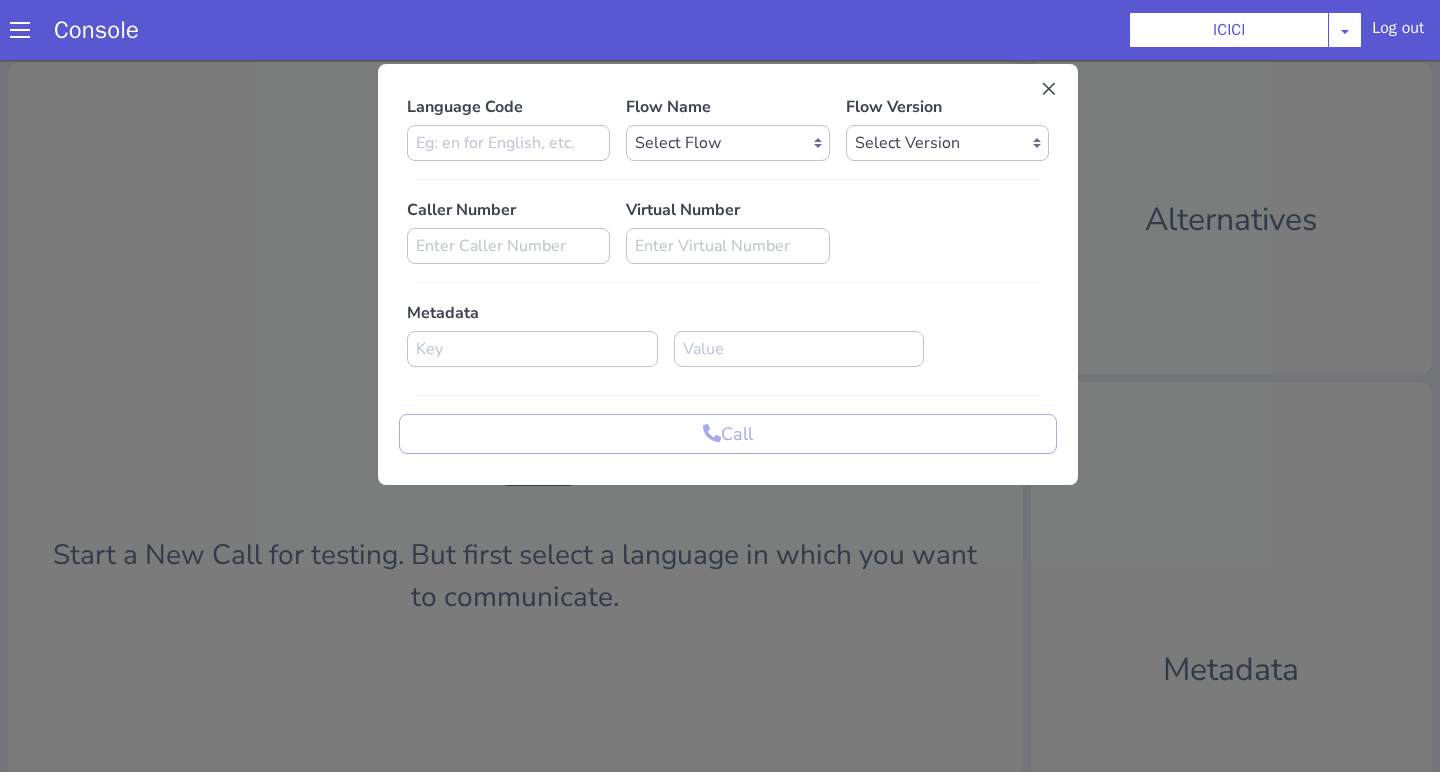 click at bounding box center (728, 179) 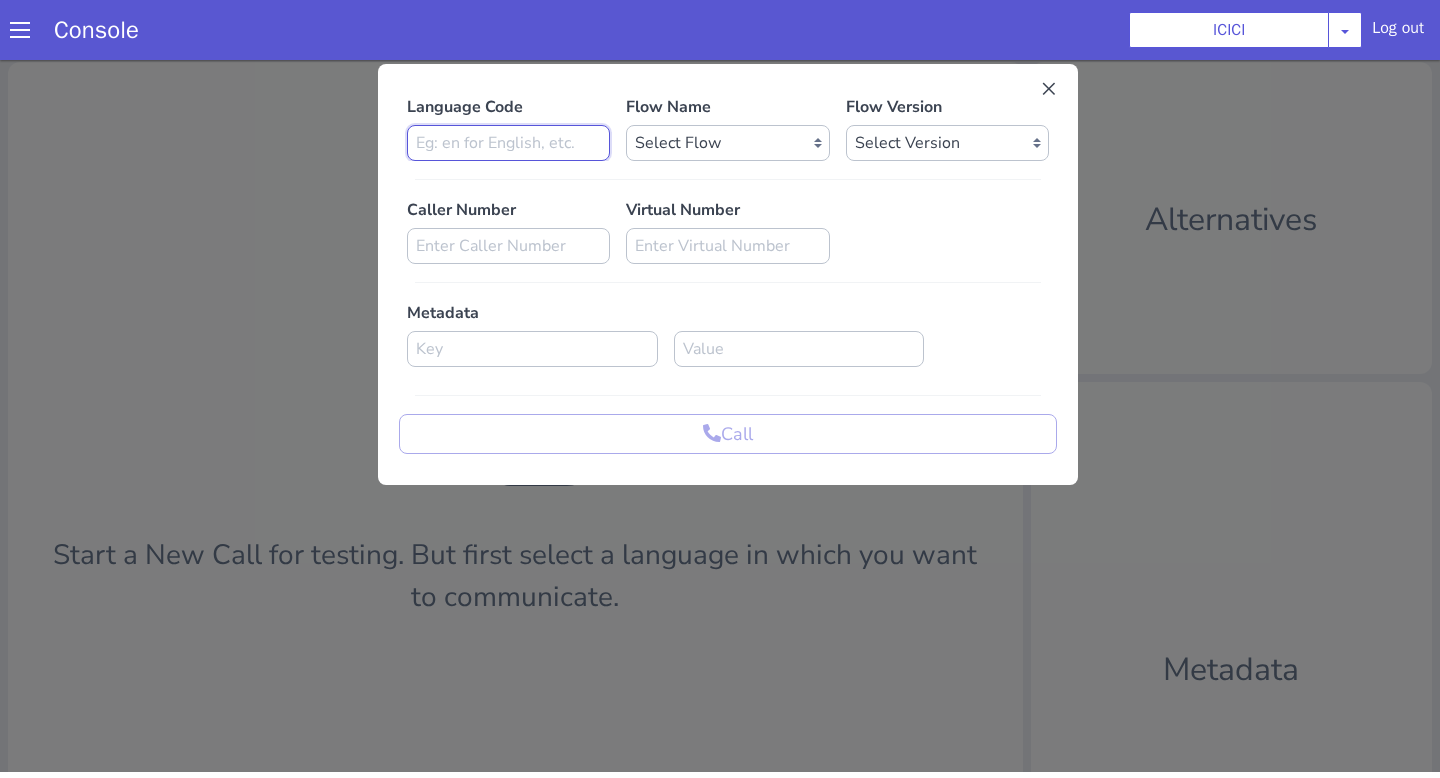 click at bounding box center [508, 143] 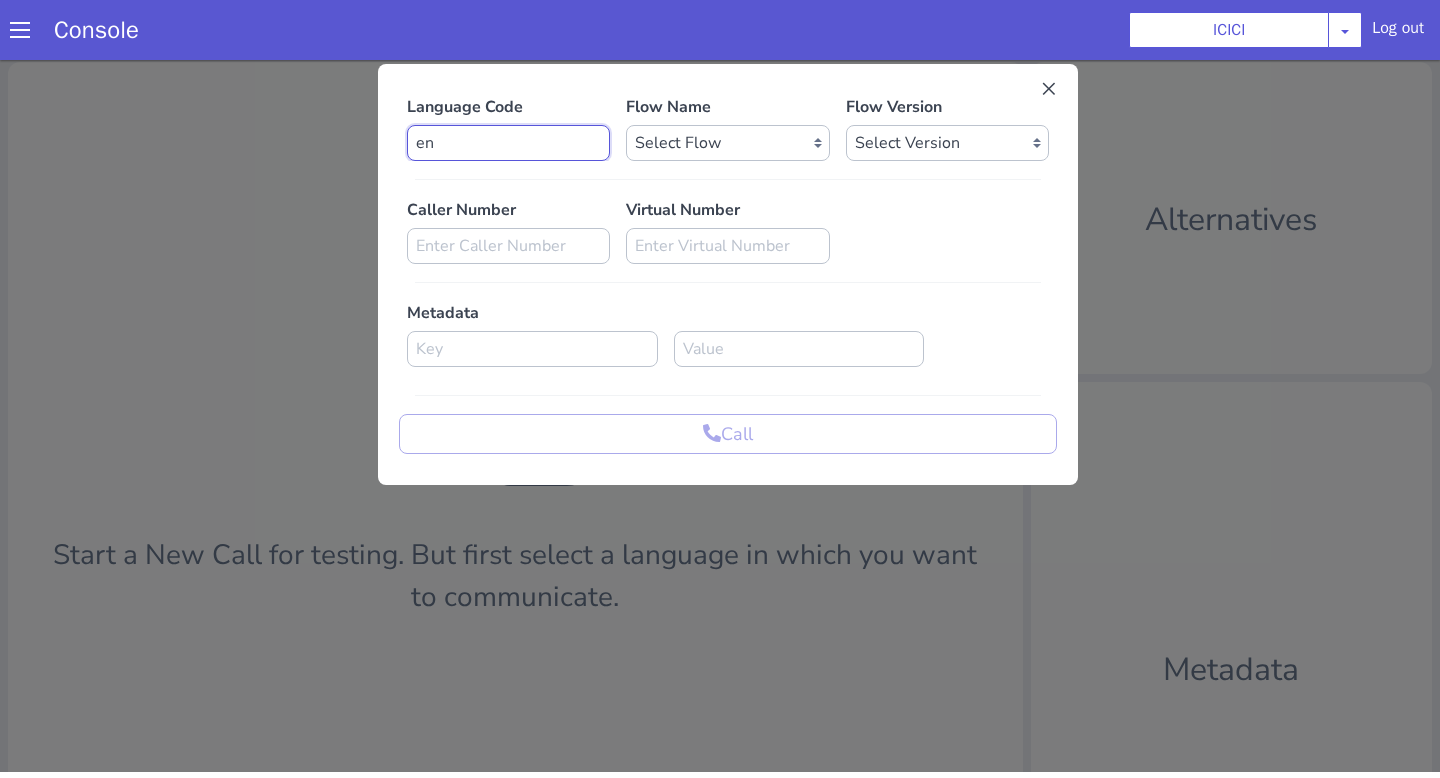 type on "en" 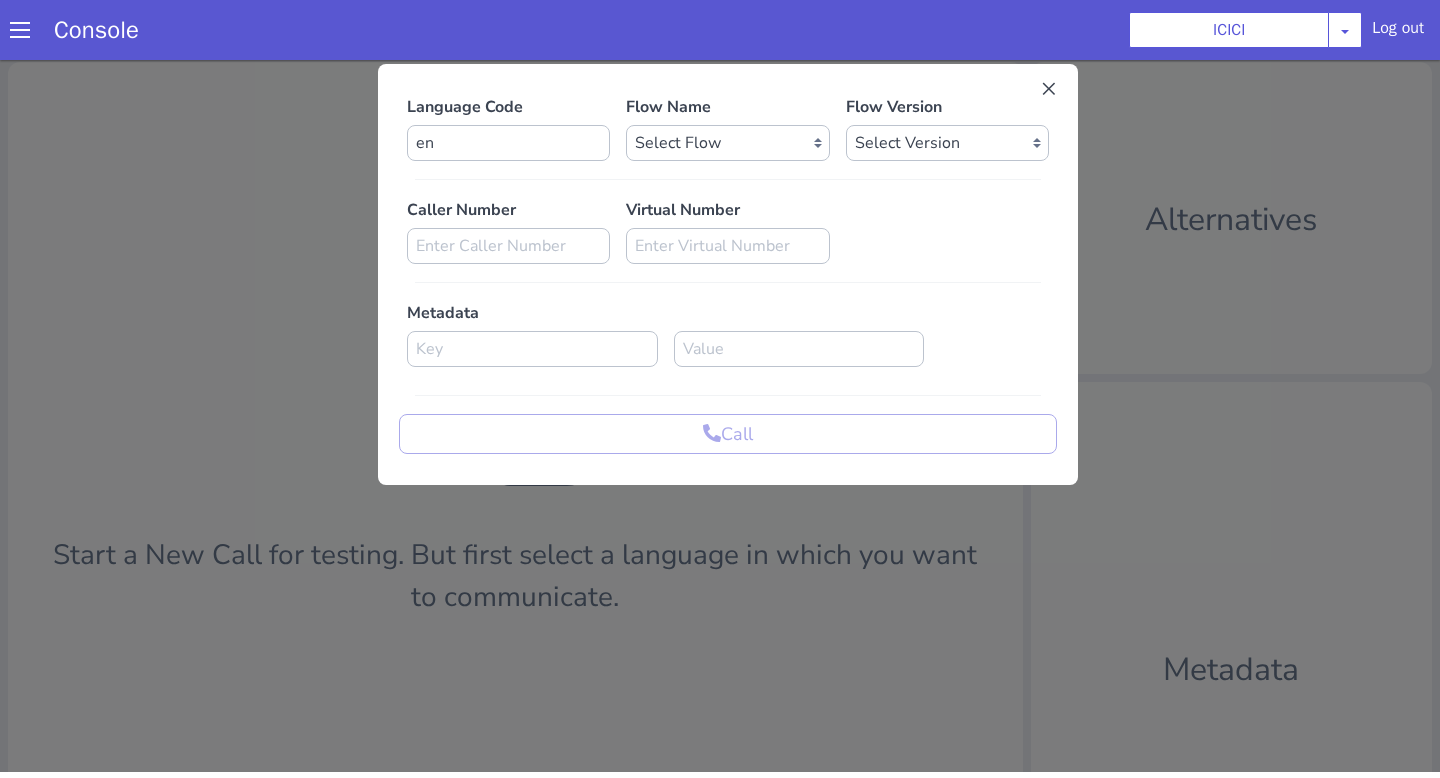 click on "Flow Name Select Flow sachin_testing icici_test_import_1 icici_test icici_dummy infra_test ICICI_2 inter_digit_dtmf_wait_test icici ICICI_2.1 icici_incident_reporting Dummy_testcase icici_impostor_test icici_dtmf_patience_test DTMF_patience_test_bot icici_bot_2.0 (dropped) icici_cdbc_modification icici_migration phase_5 icici_lic_ipo icici_temp icici_outbound icici_poc_sip_trunking icici_prod_sync_temp icici_CC_limit_enhancement icici_farmer_bot icici_farmer_bot_hindi icici_hi icici_dialogy" at bounding box center [727, 128] 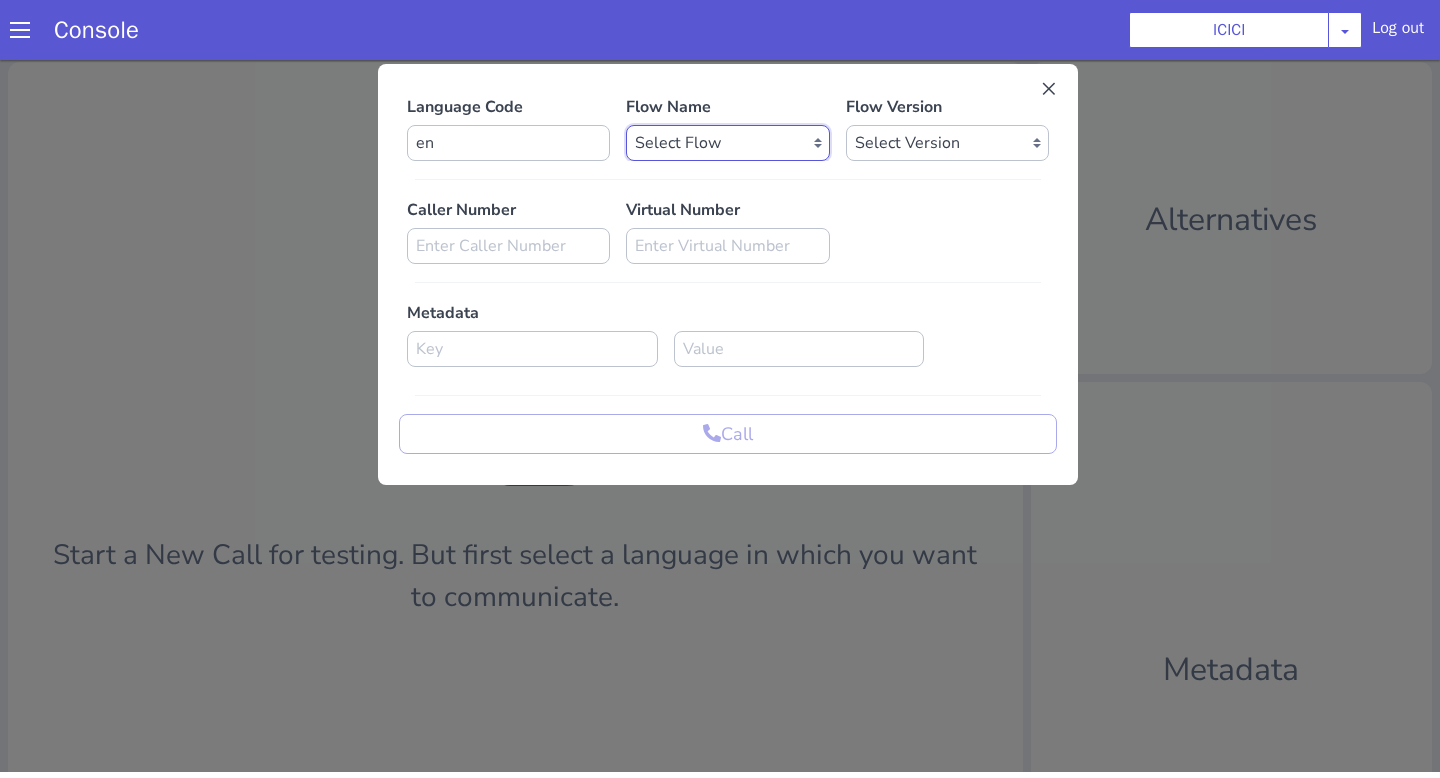 click on "Select Flow sachin_testing icici_test_import_1 icici_test icici_dummy infra_test ICICI_2 inter_digit_dtmf_wait_test icici ICICI_2.1 icici_incident_reporting Dummy_testcase icici_impostor_test icici_dtmf_patience_test DTMF_patience_test_bot icici_bot_2.0 (dropped) icici_cdbc_modification icici_migration phase_5 icici_lic_ipo icici_temp icici_outbound icici_poc_sip_trunking icici_prod_sync_temp icici_CC_limit_enhancement icici_farmer_bot icici_farmer_bot_hindi icici_hi icici_dialogy" at bounding box center (727, 143) 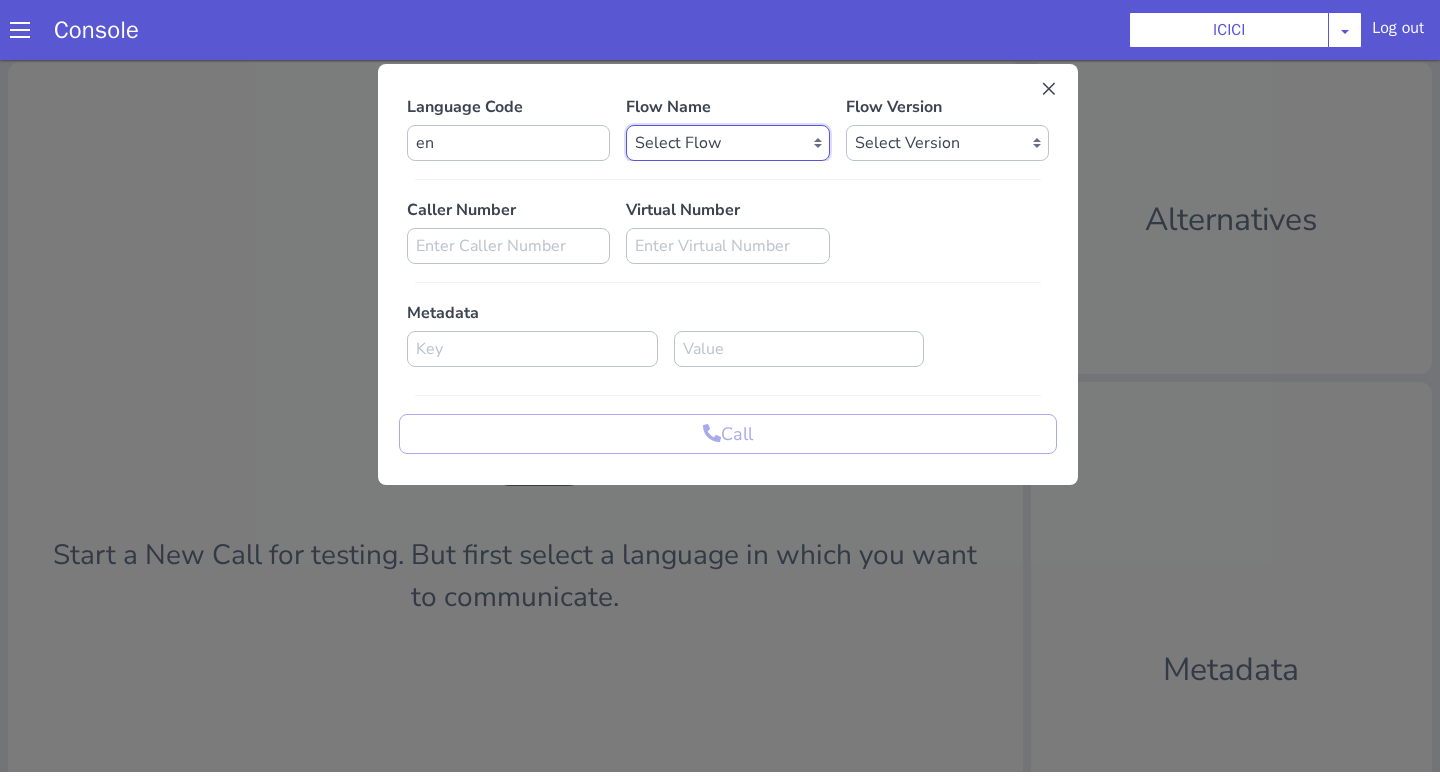select on "b03a4faf-32c3-4c7e-b817-7f3662e43ade" 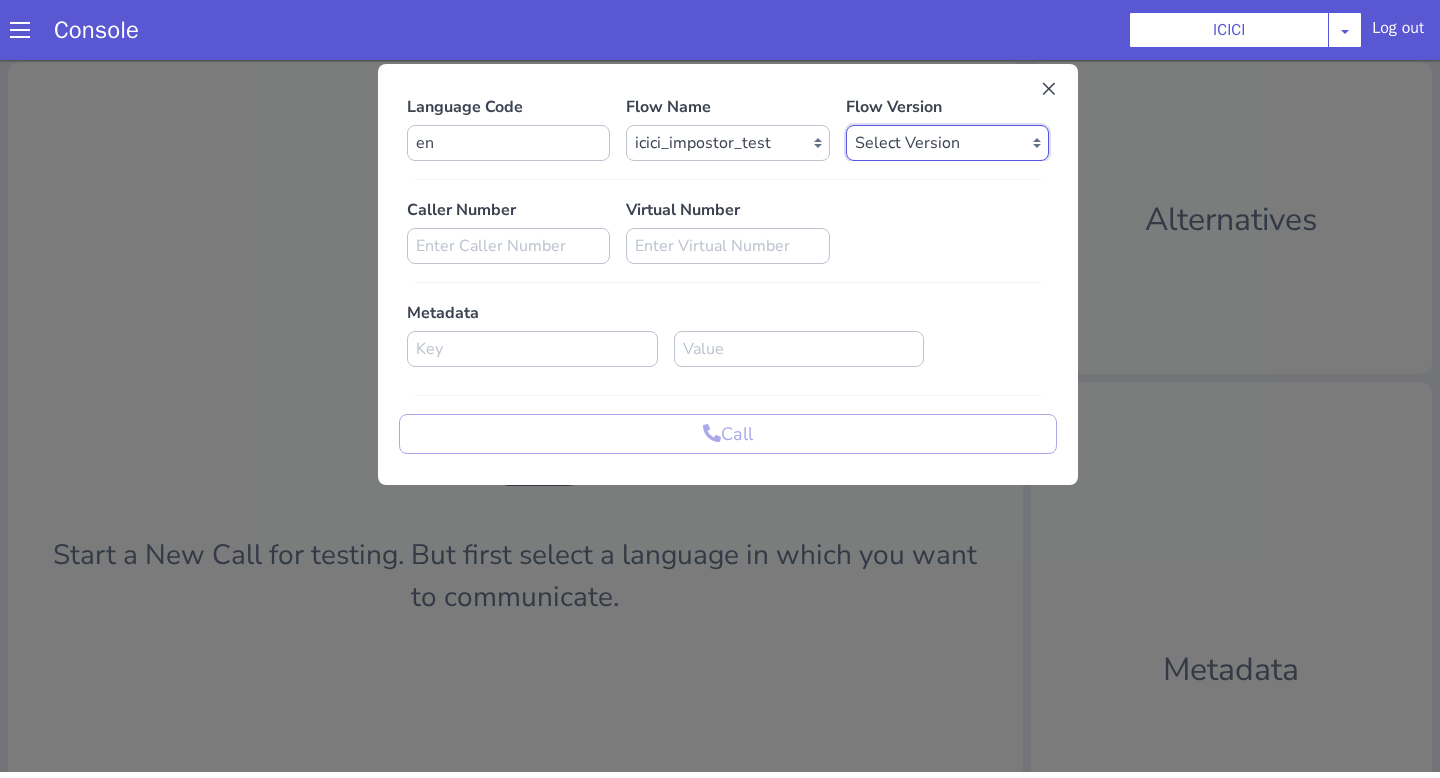 click on "Select Version 0.0.43 0.0.42 0.0.41 0.0.40 0.0.39 0.0.38 0.0.37 0.0.36 0.0.35 0.0.34 0.0.33 0.0.32 0.0.31 0.0.30 0.0.29 0.0.28 0.0.27 0.0.26 0.0.25 0.0.24 0.0.23 0.0.22 0.0.21 0.0.20 0.0.19 0.0.18 0.0.17 0.0.16 0.0.15 0.0.14 0.0.13 0.0.12 0.0.11 0.0.10 0.0.9 0.0.8 0.0.7 0.0.6 0.0.5 0.0.4 0.0.3 0.0.2 0.0.1" at bounding box center (947, 143) 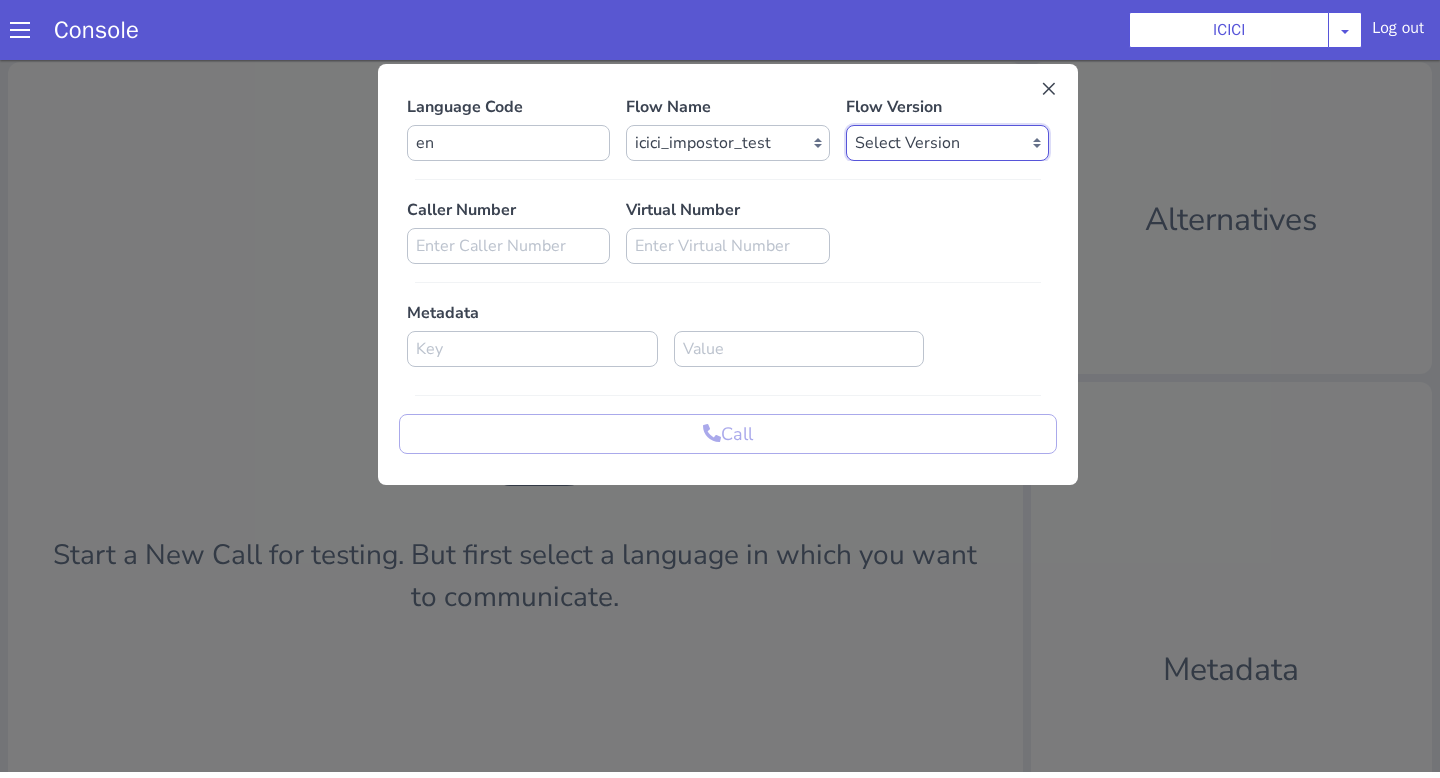 select on "0.0.43" 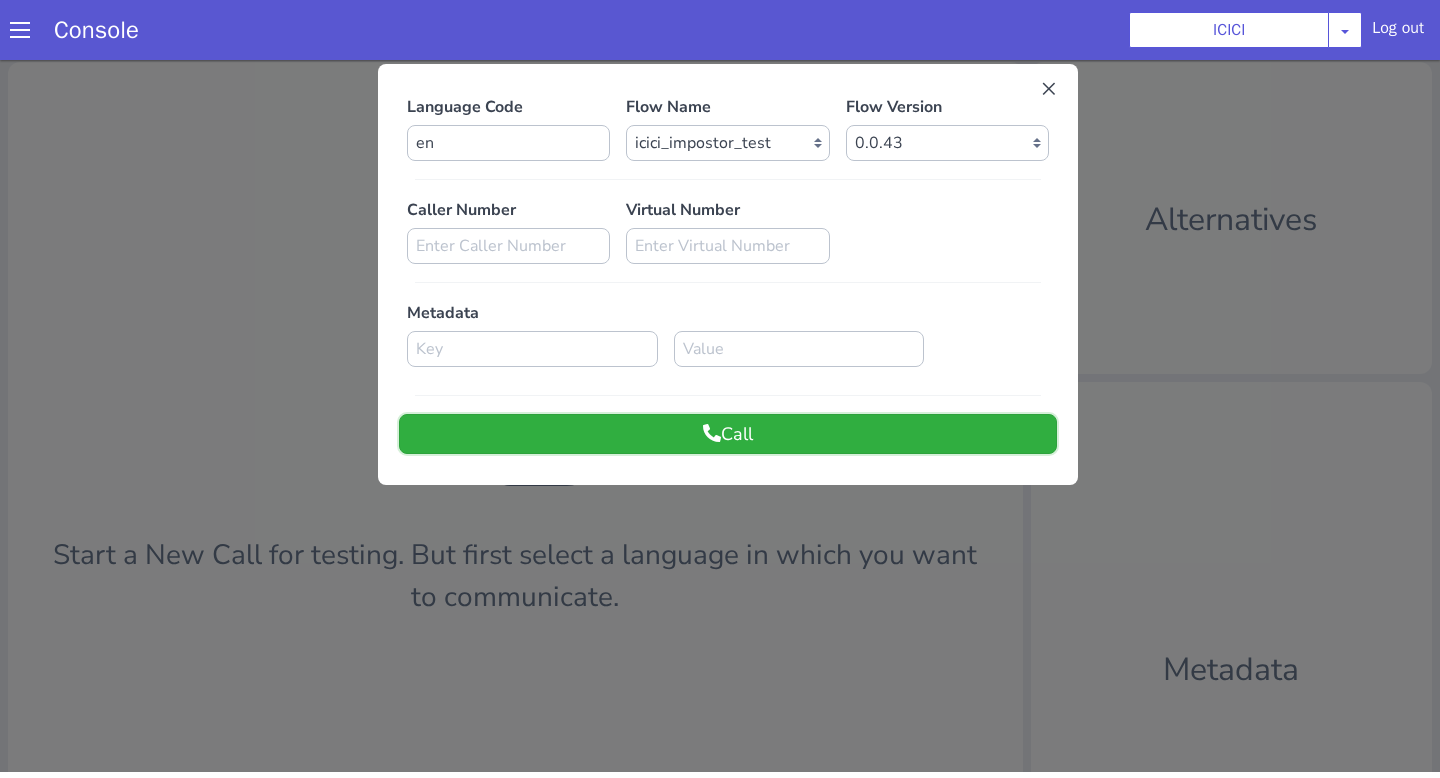 click on "Call" at bounding box center [728, 434] 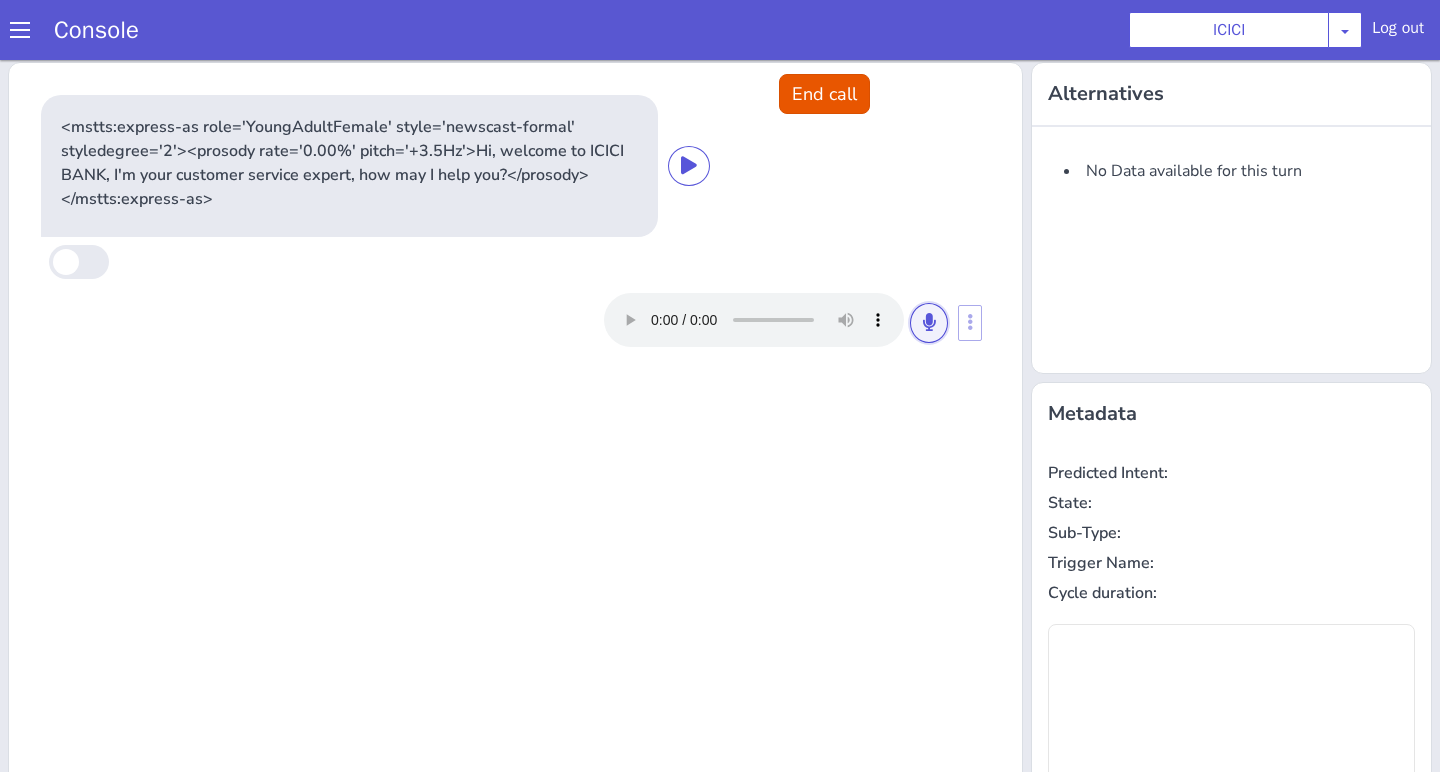 click at bounding box center (929, 323) 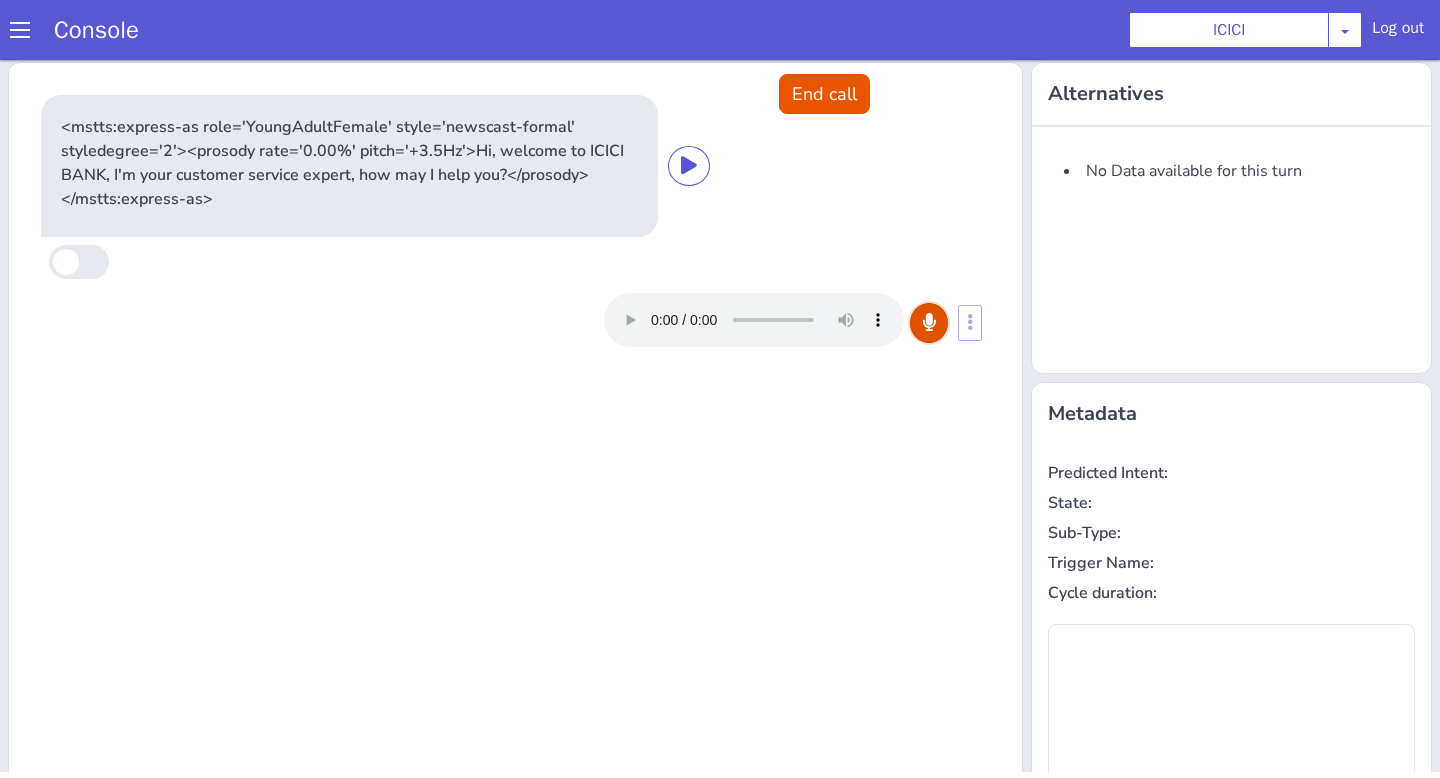 click at bounding box center [929, 323] 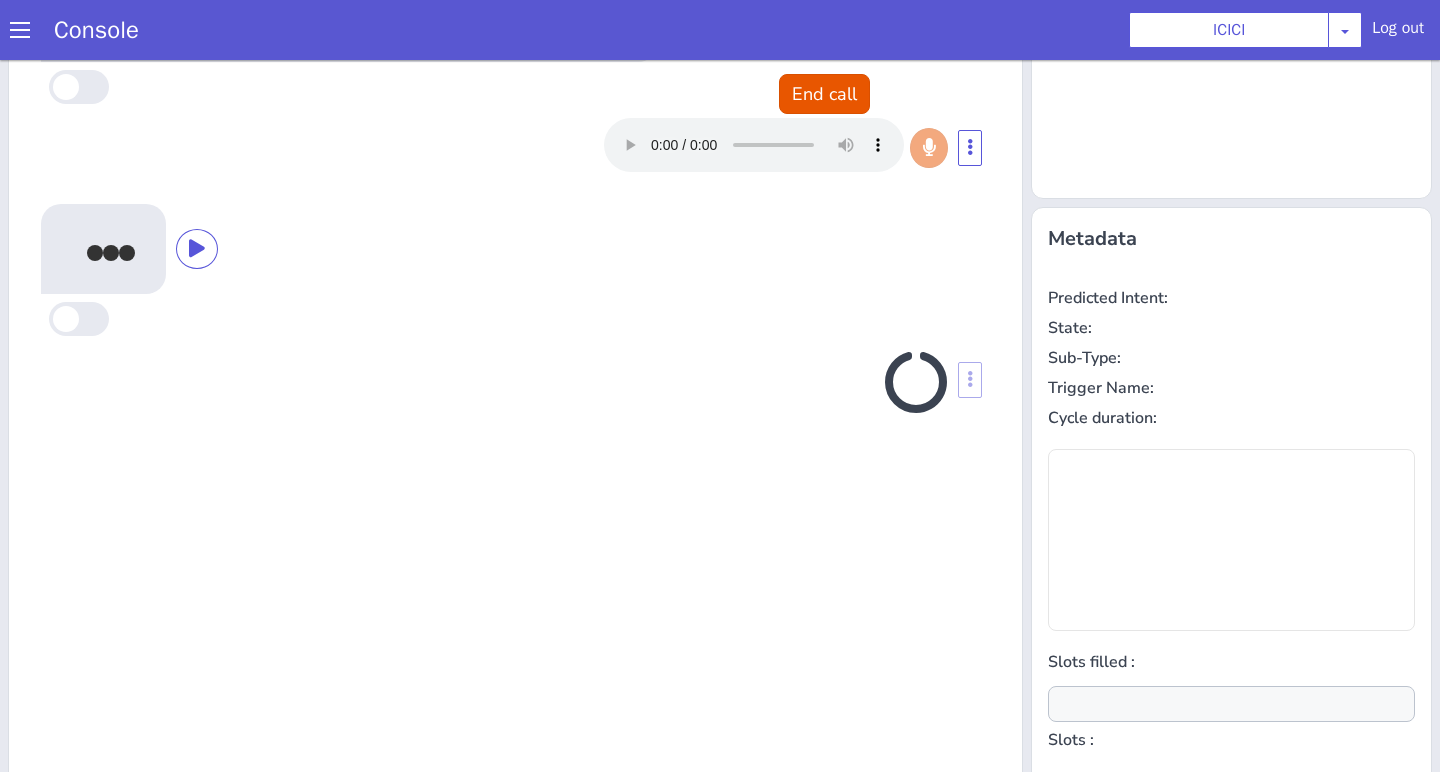 scroll, scrollTop: 242, scrollLeft: 0, axis: vertical 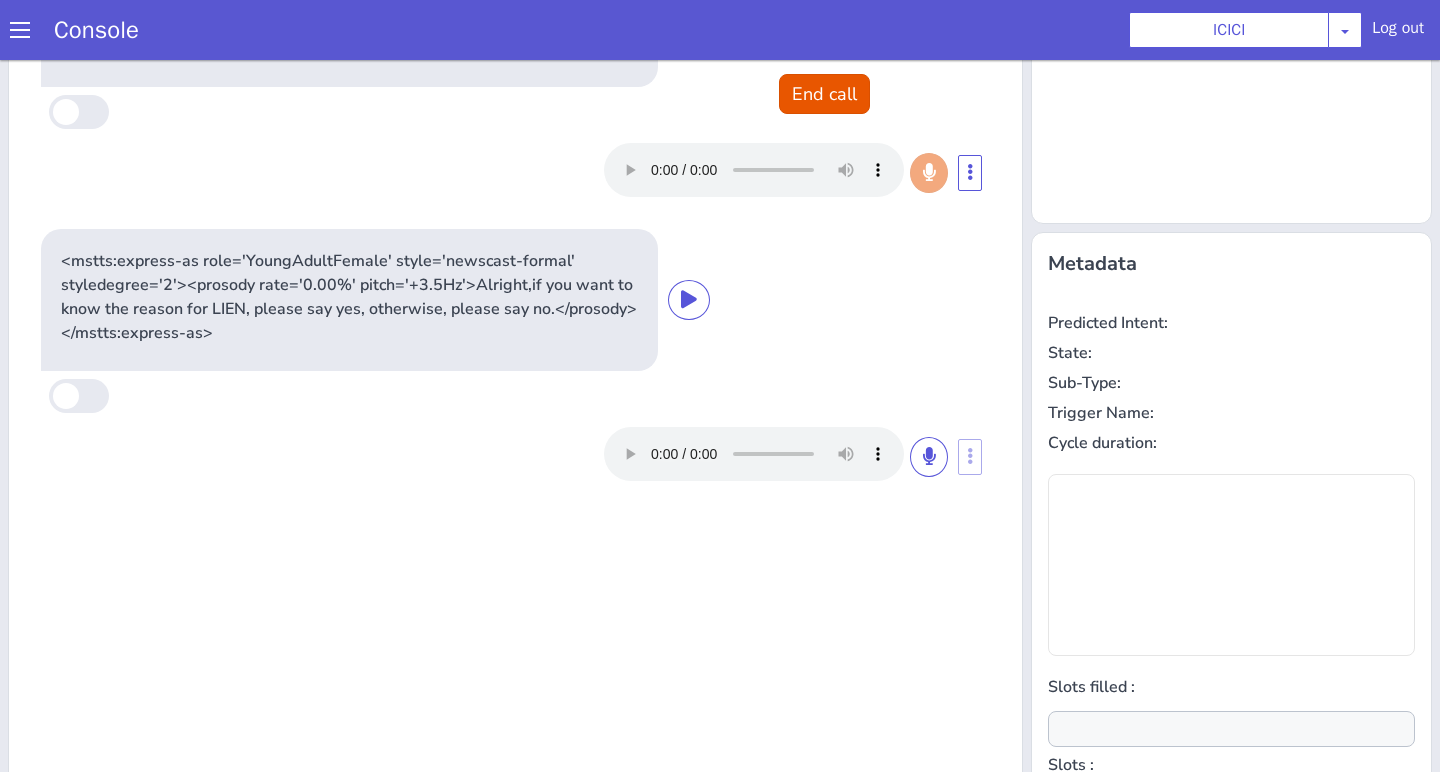 type on "null" 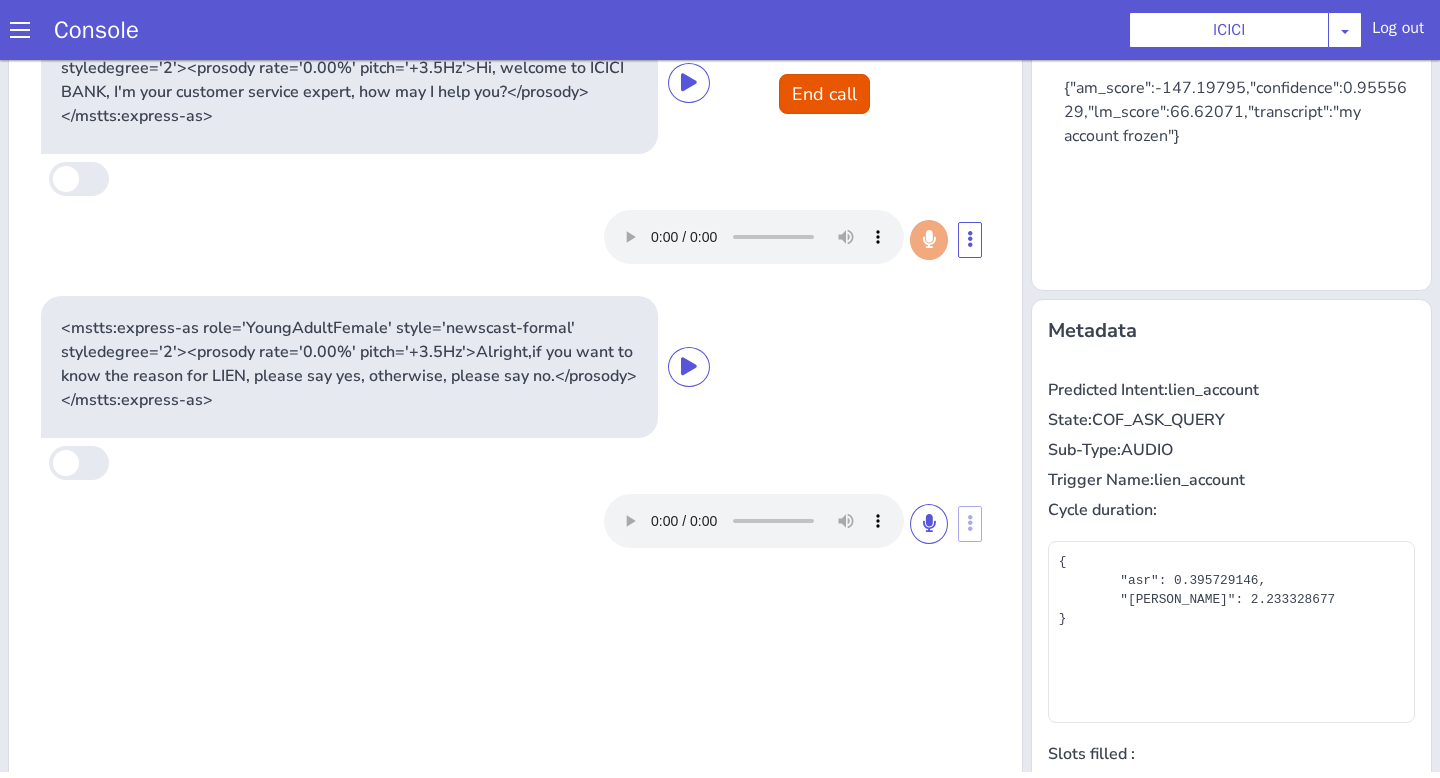 scroll, scrollTop: 0, scrollLeft: 0, axis: both 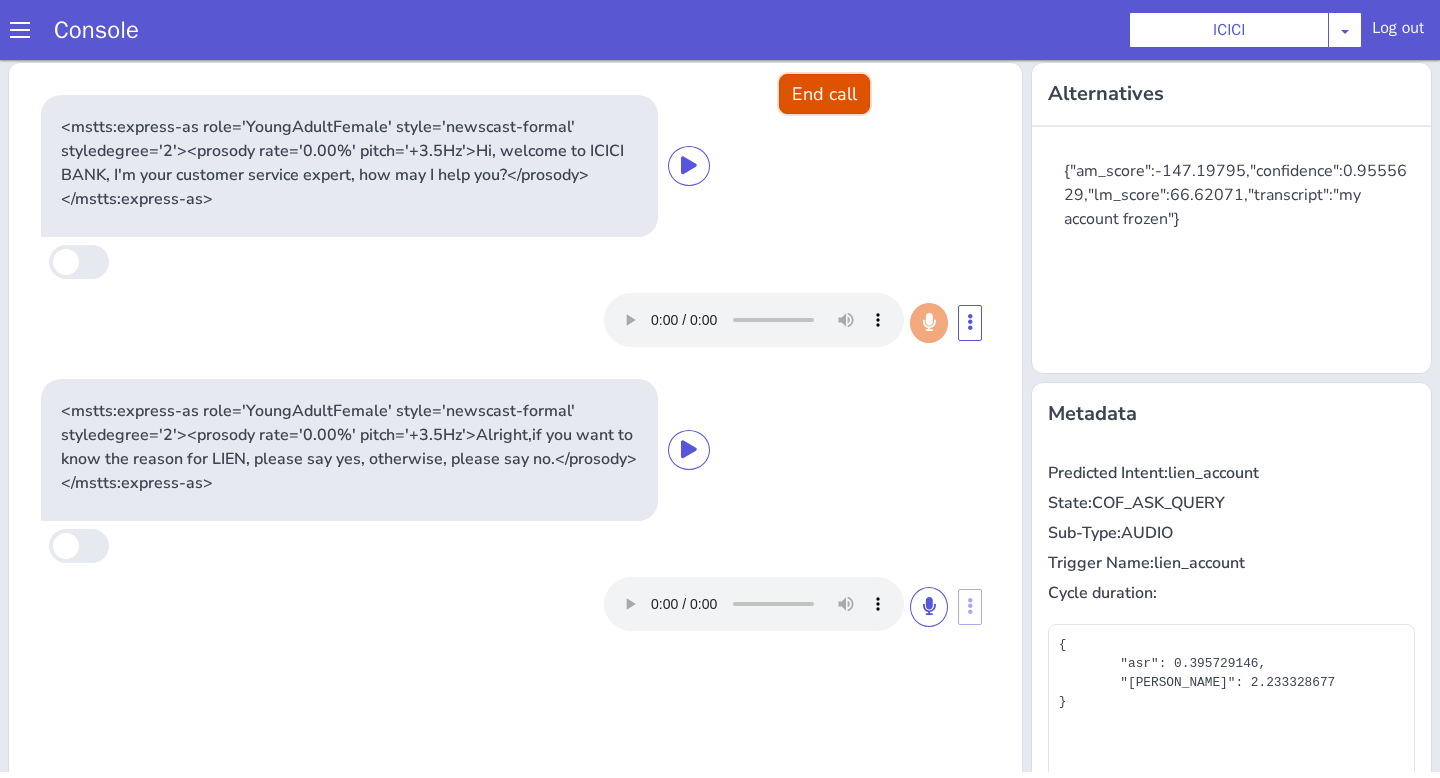 click on "End call" at bounding box center (824, 94) 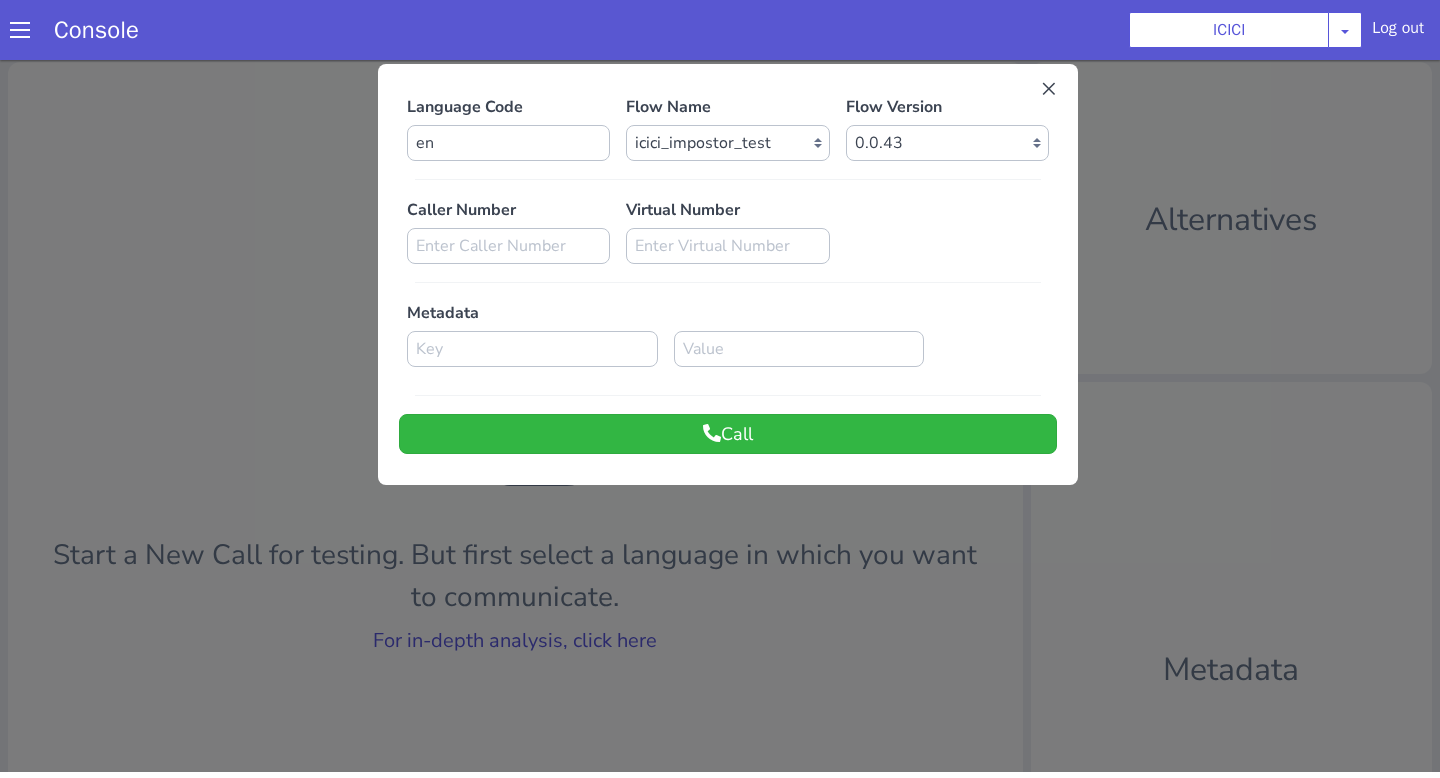 click at bounding box center (720, 413) 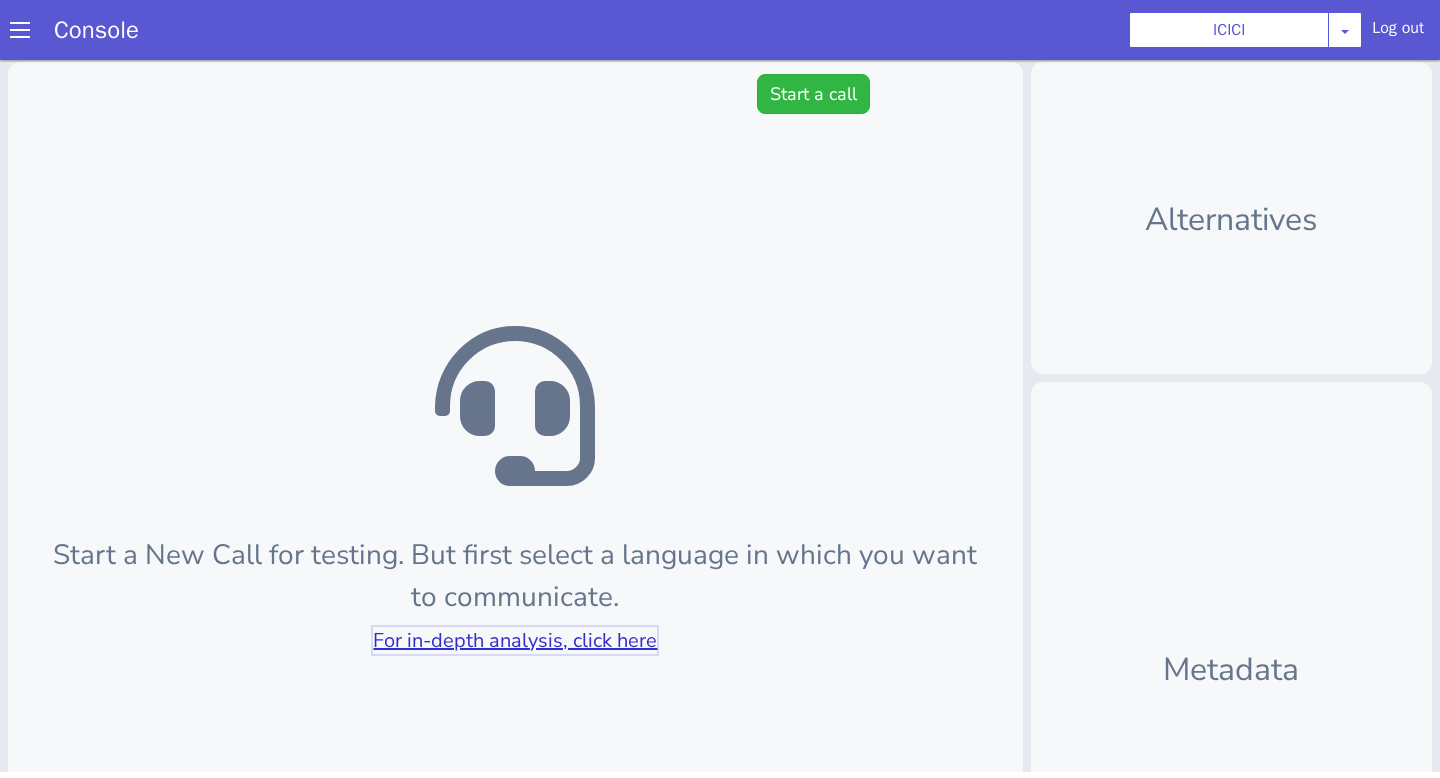 click on "For in-depth analysis, click here" at bounding box center [515, 640] 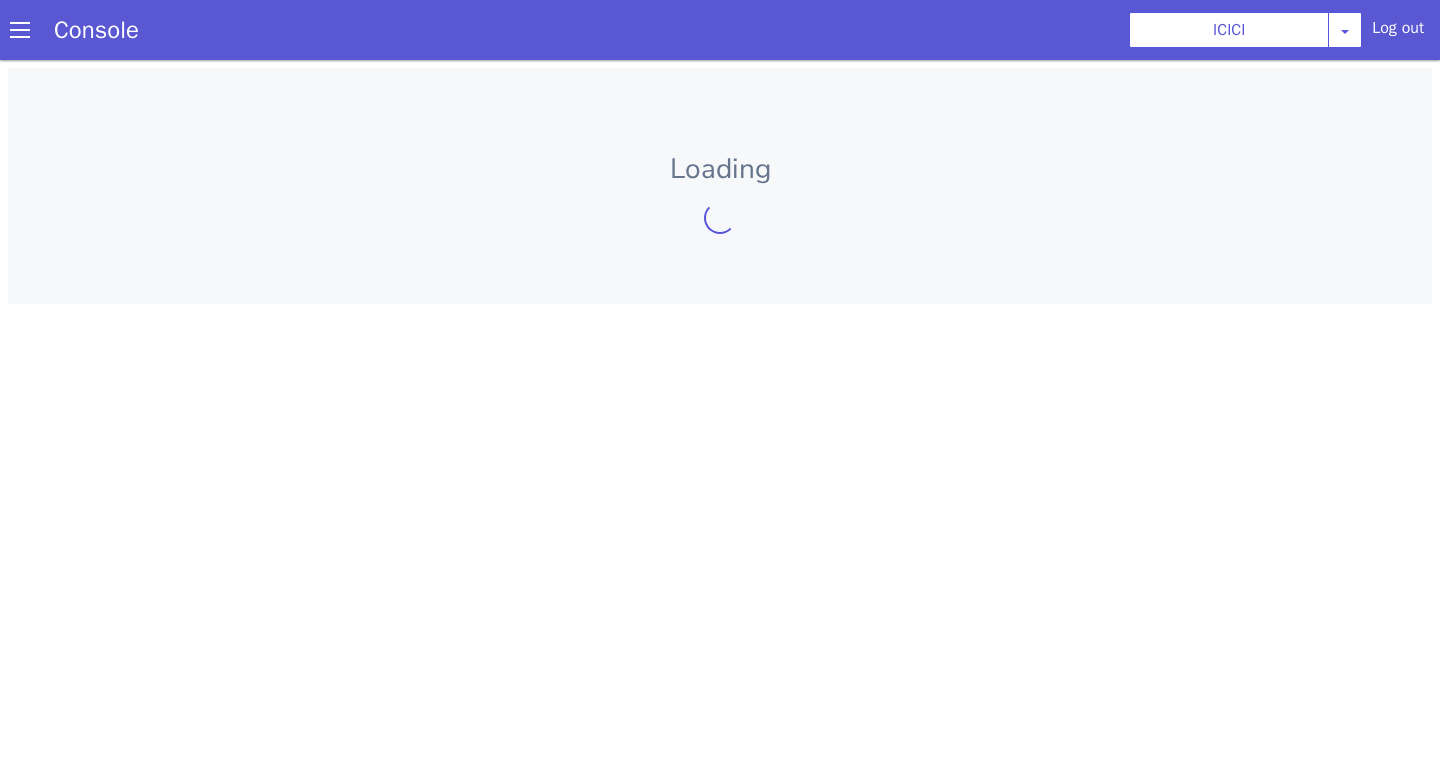 scroll, scrollTop: 0, scrollLeft: 0, axis: both 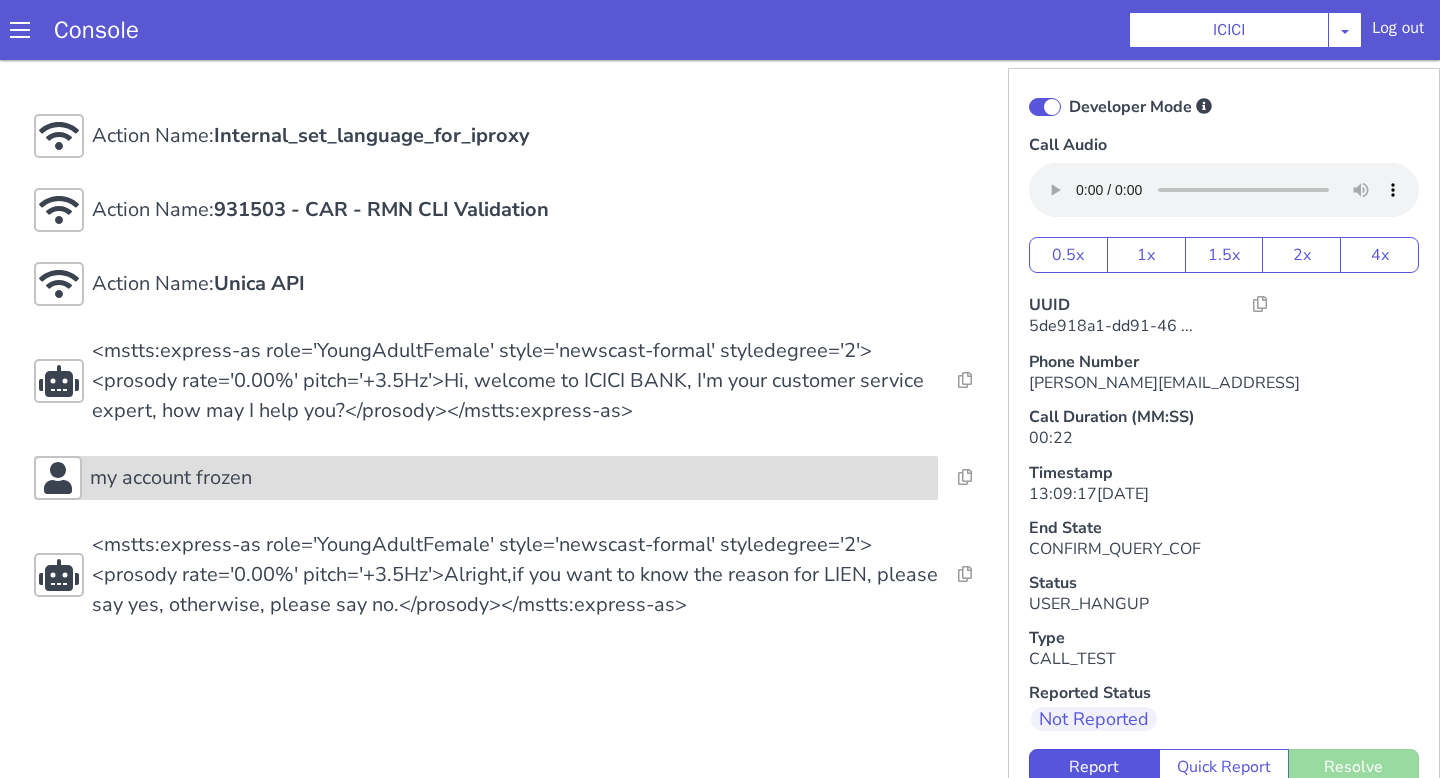 click on "my account frozen" at bounding box center (510, 478) 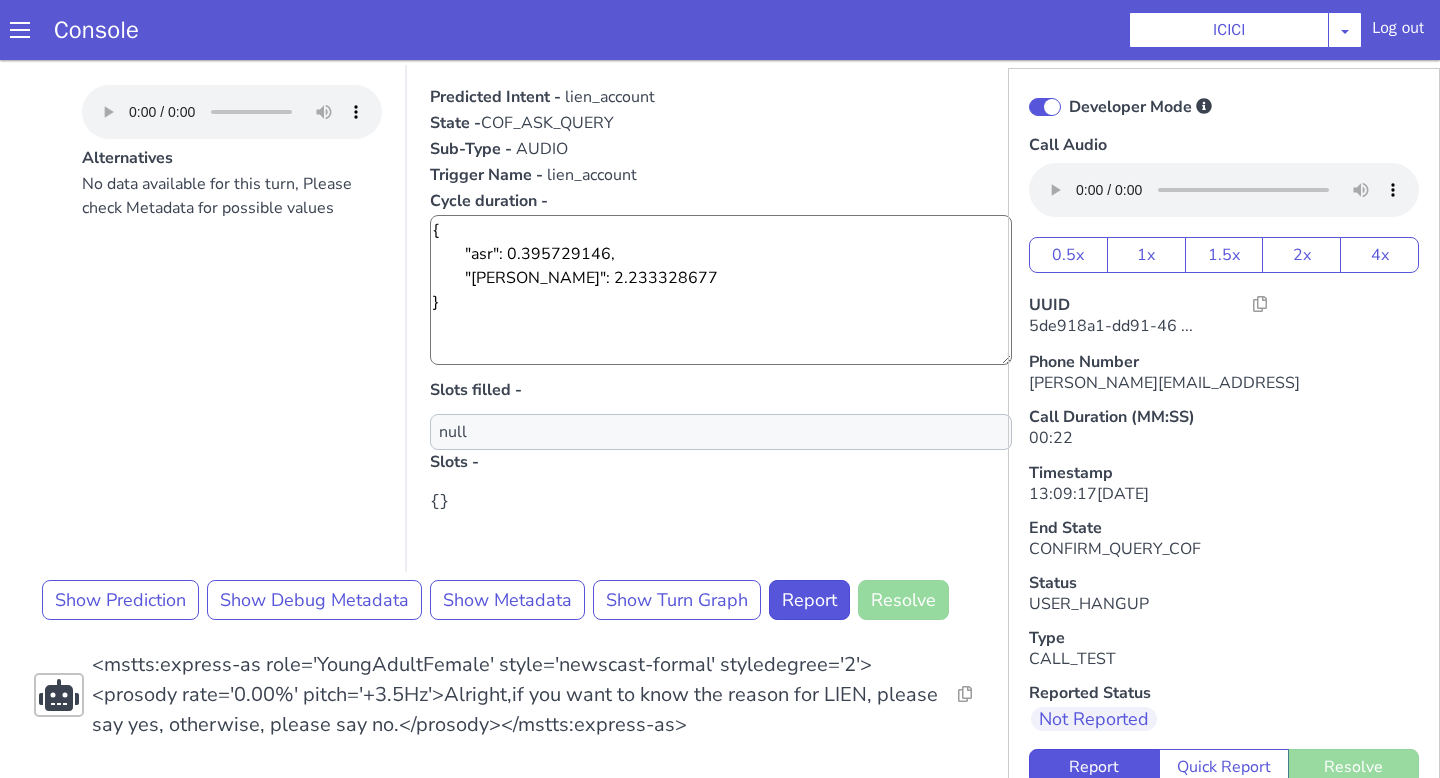 scroll, scrollTop: 6, scrollLeft: 0, axis: vertical 